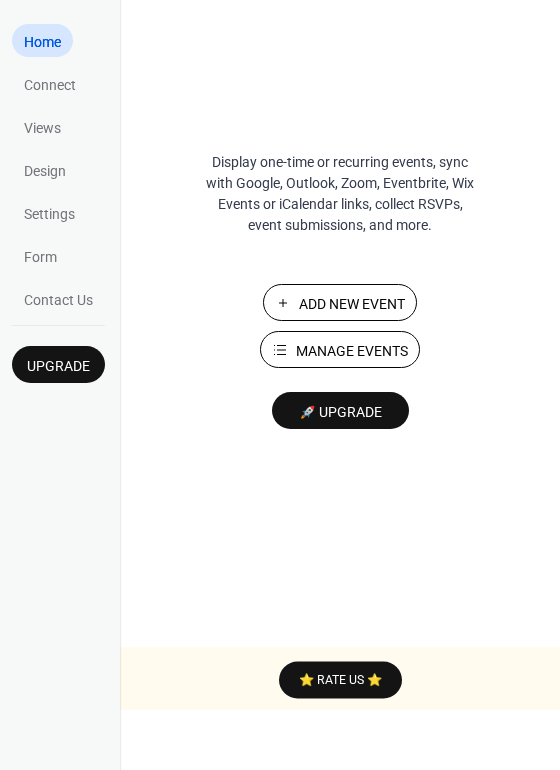 scroll, scrollTop: 0, scrollLeft: 0, axis: both 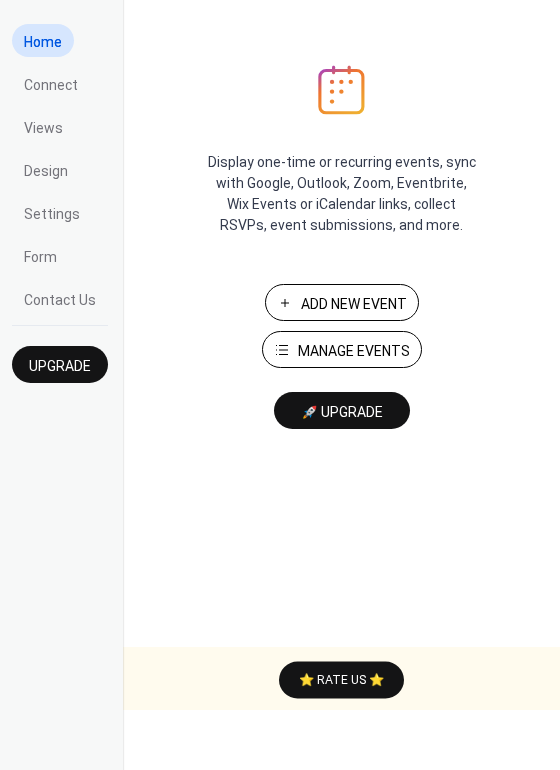 click on "Manage Events" at bounding box center (354, 351) 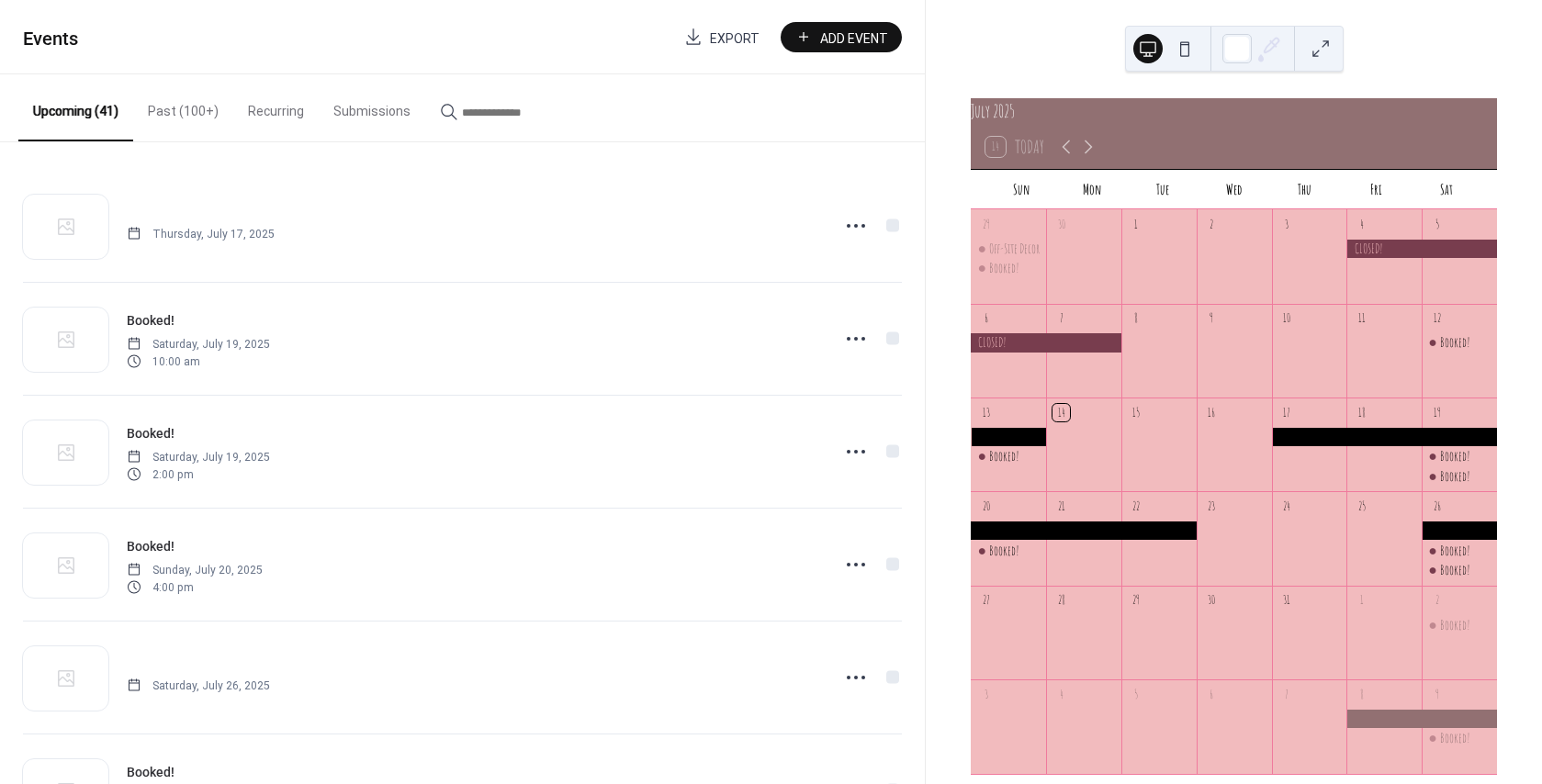 scroll, scrollTop: 0, scrollLeft: 0, axis: both 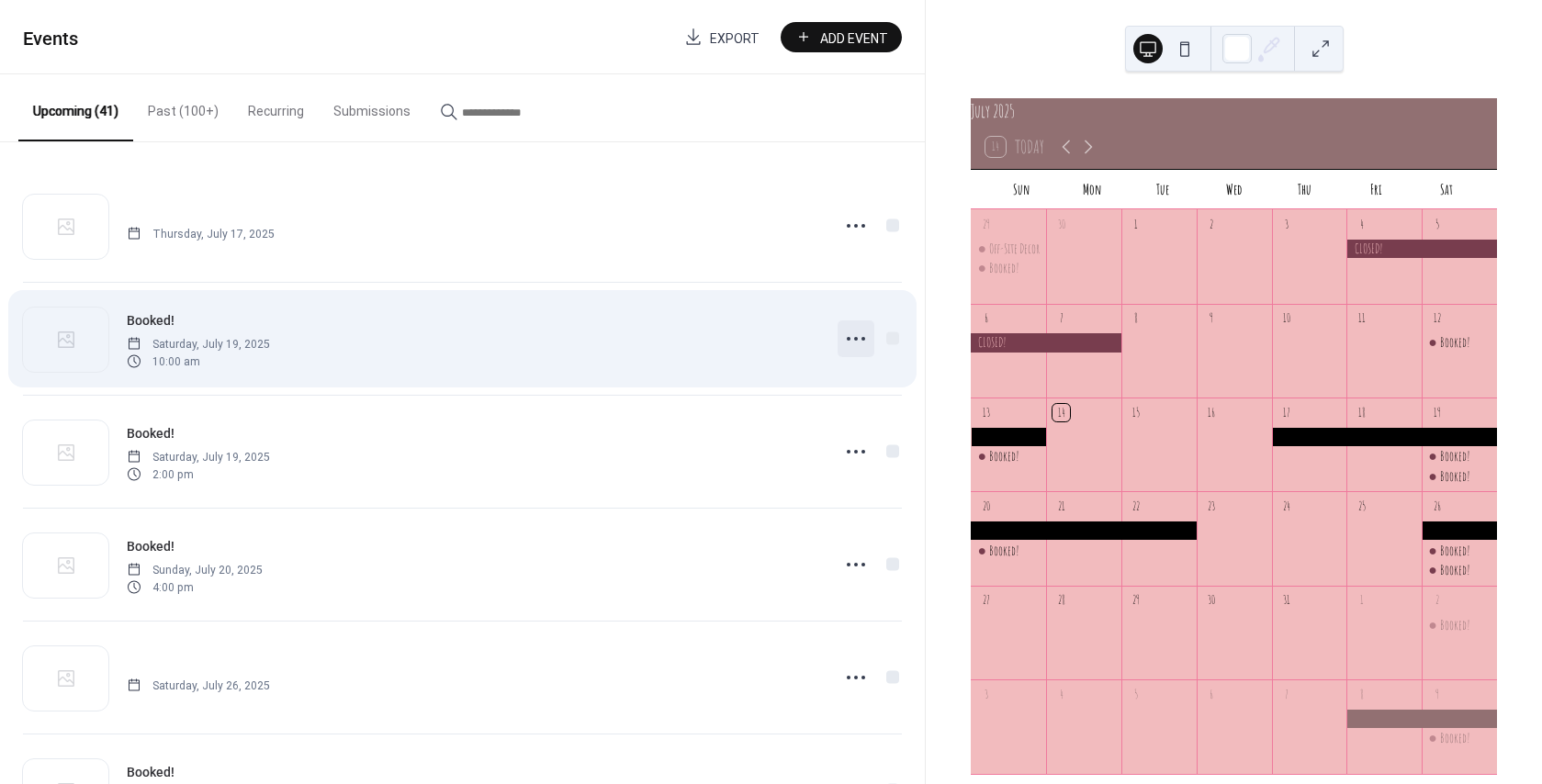 click 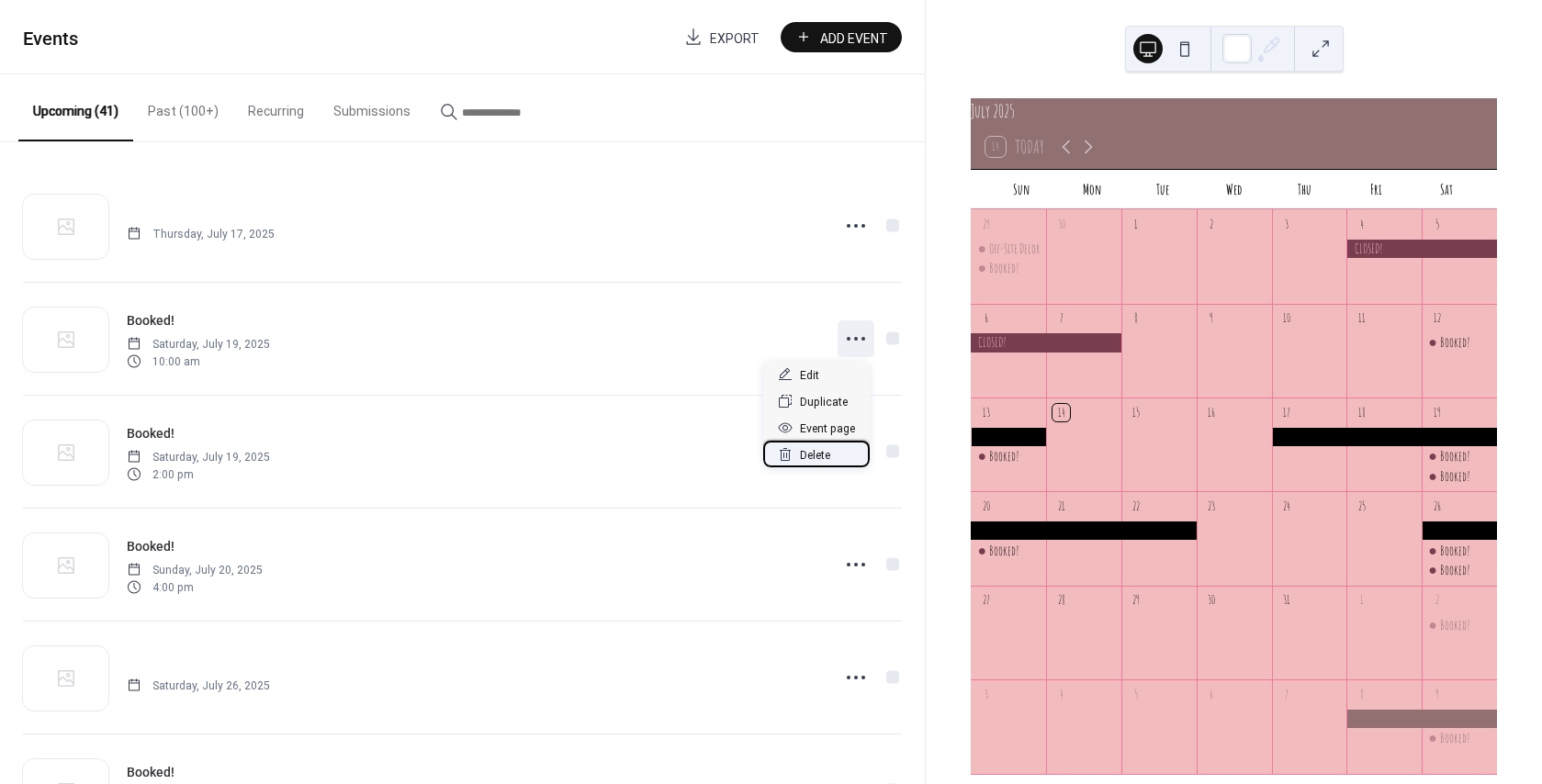 click on "Delete" at bounding box center (815, 455) 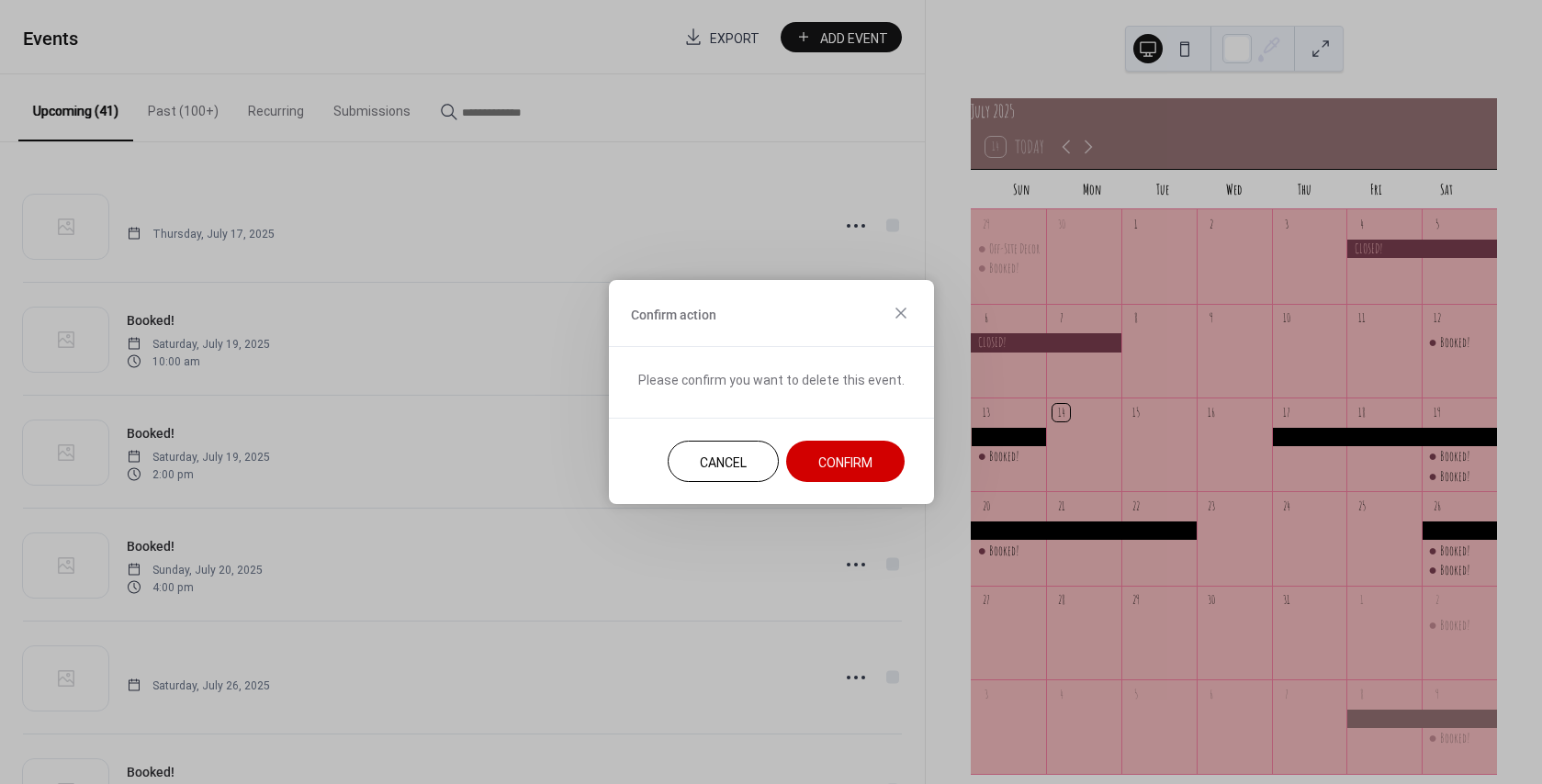 click on "Confirm" at bounding box center [845, 463] 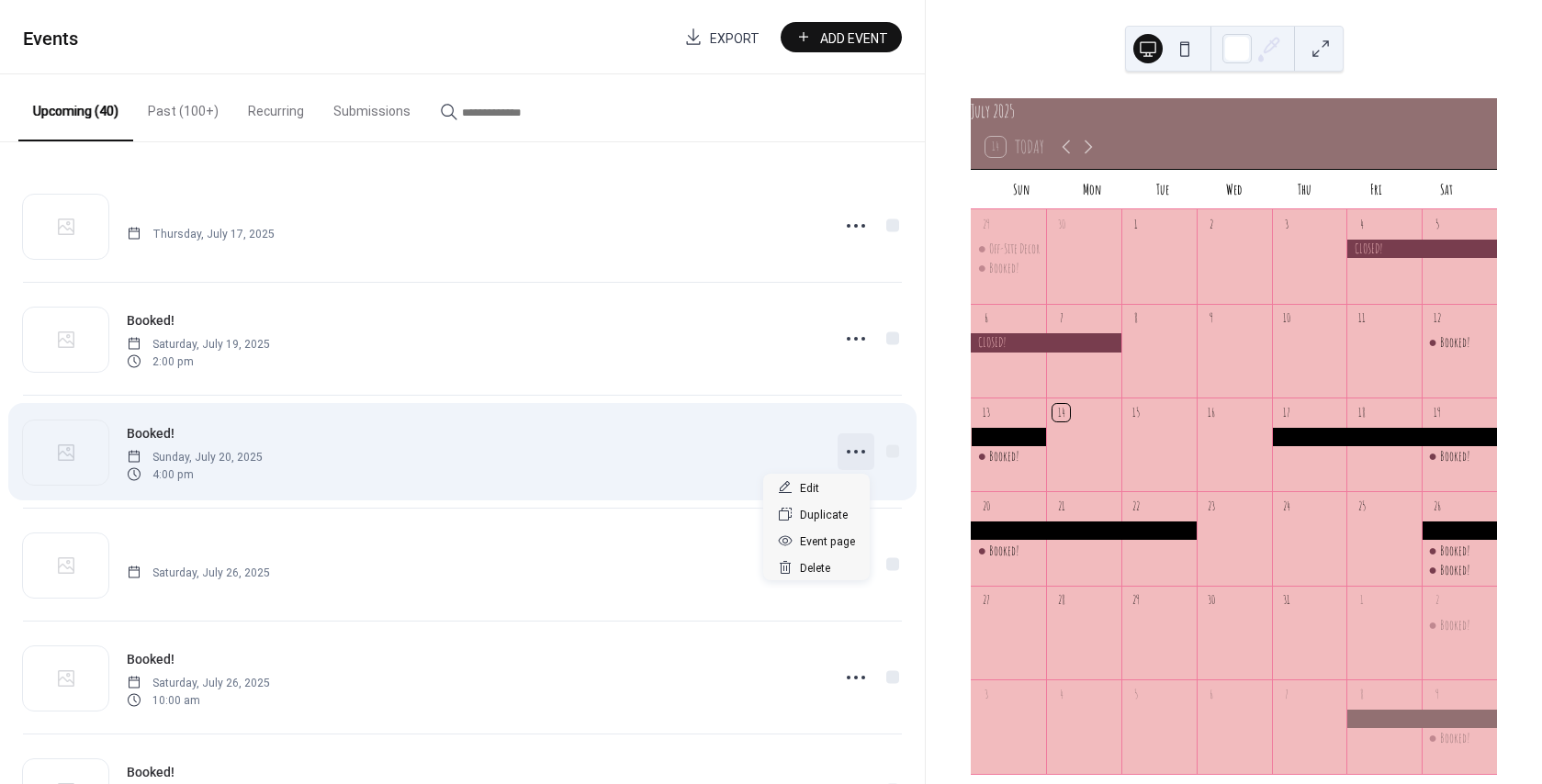 click 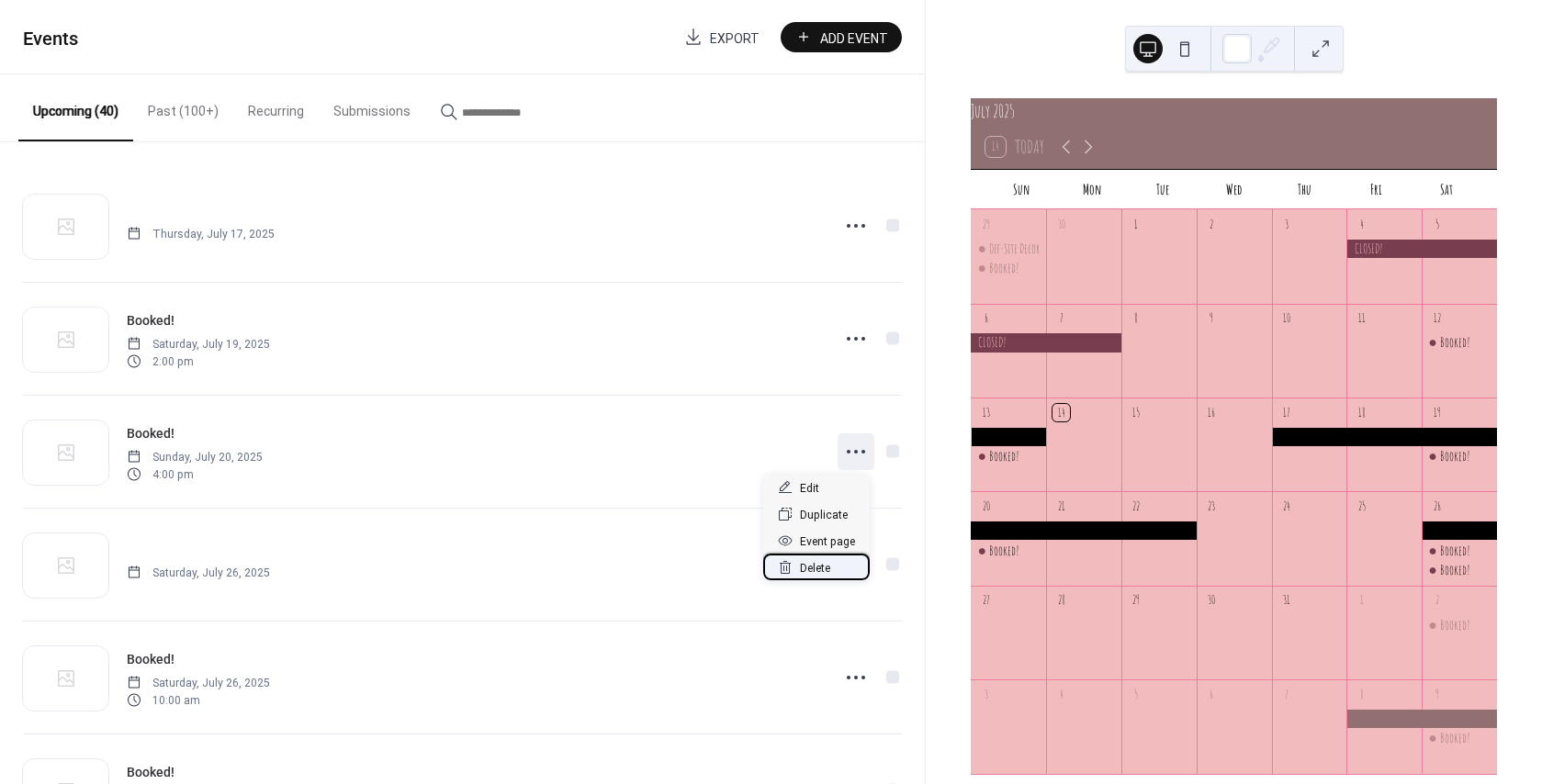 click on "Delete" at bounding box center (815, 568) 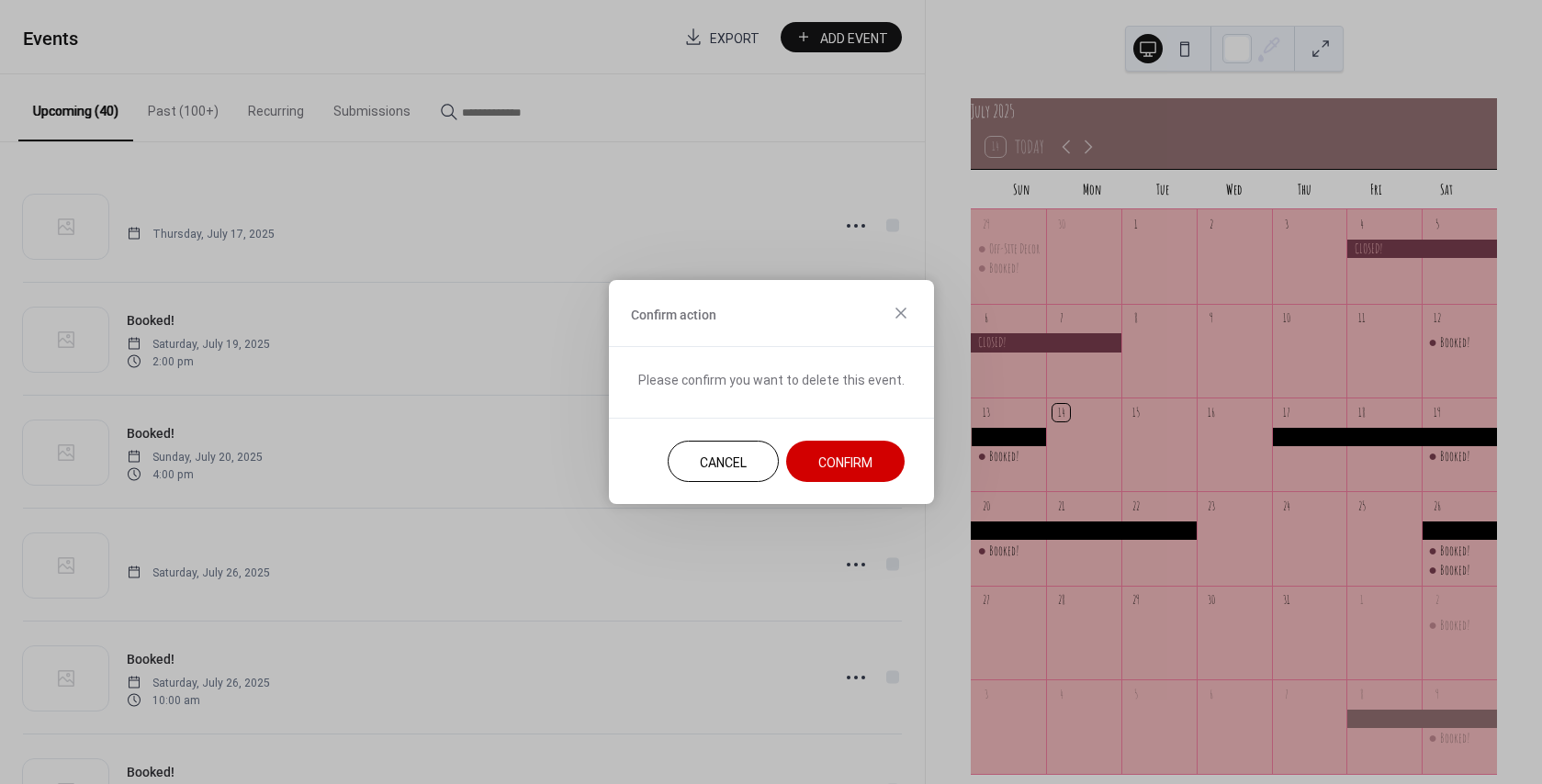 click on "Confirm" at bounding box center [845, 463] 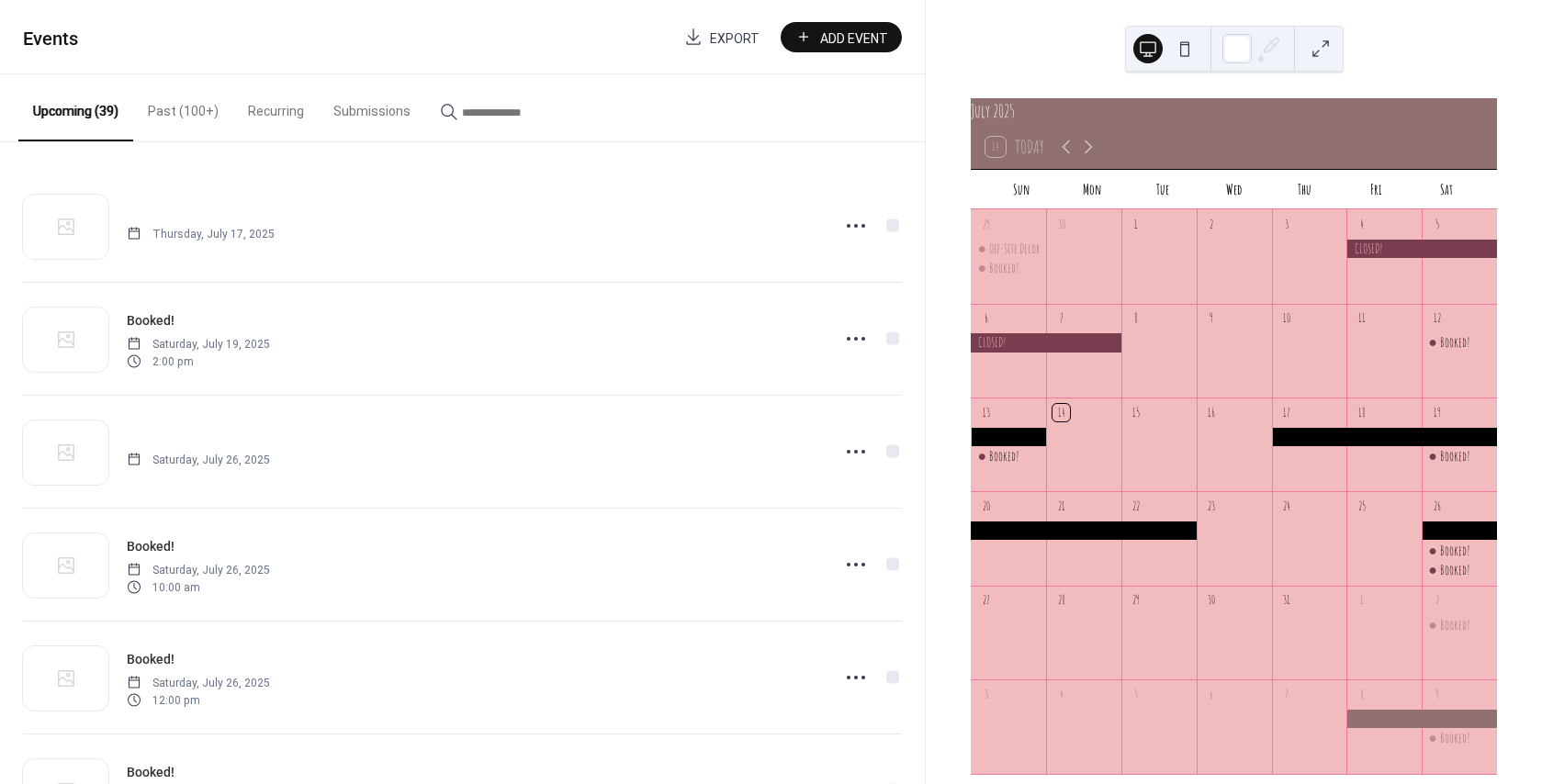 click on "Add Event" at bounding box center (841, 37) 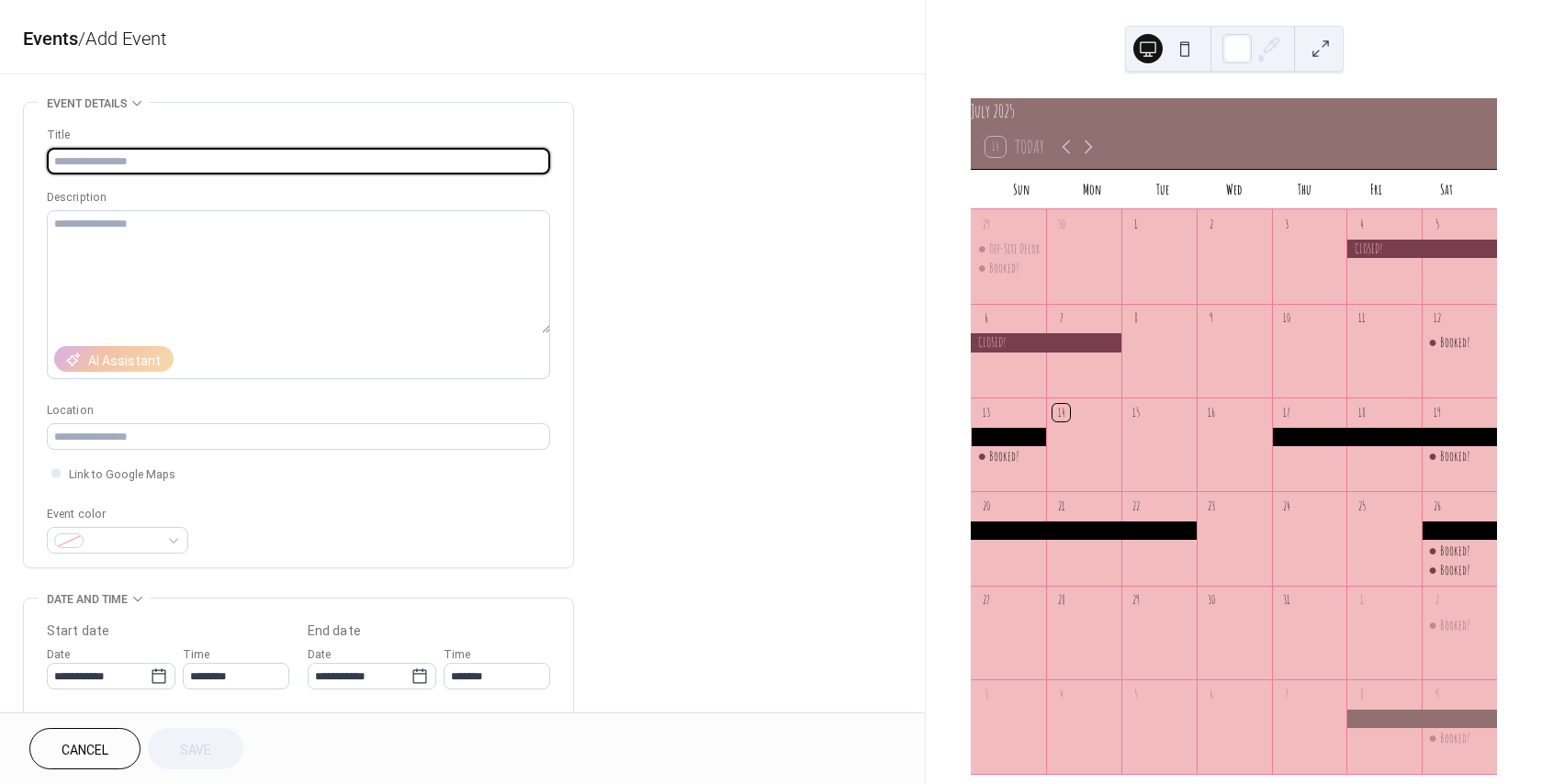 click at bounding box center [298, 161] 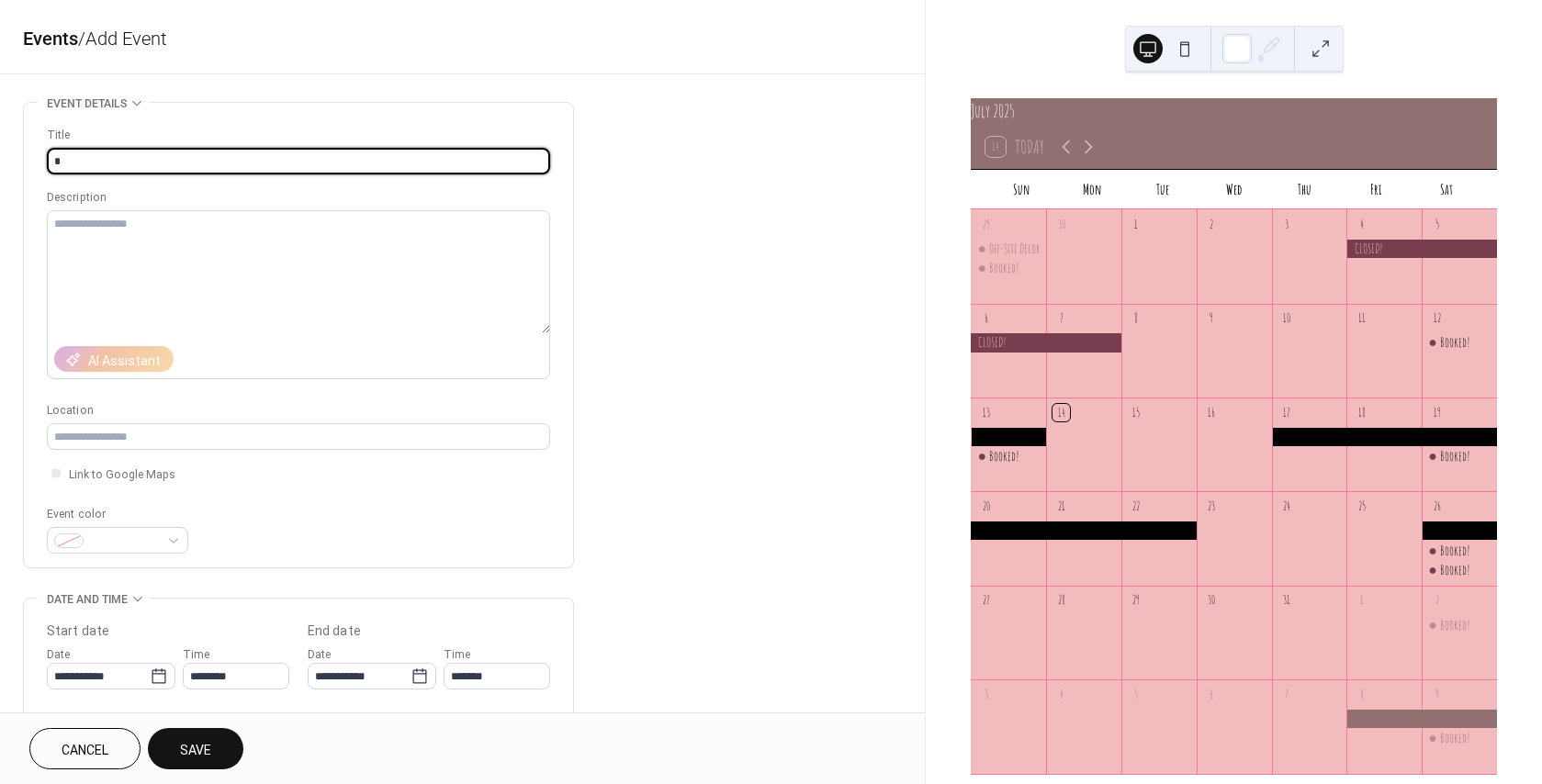 type on "*******" 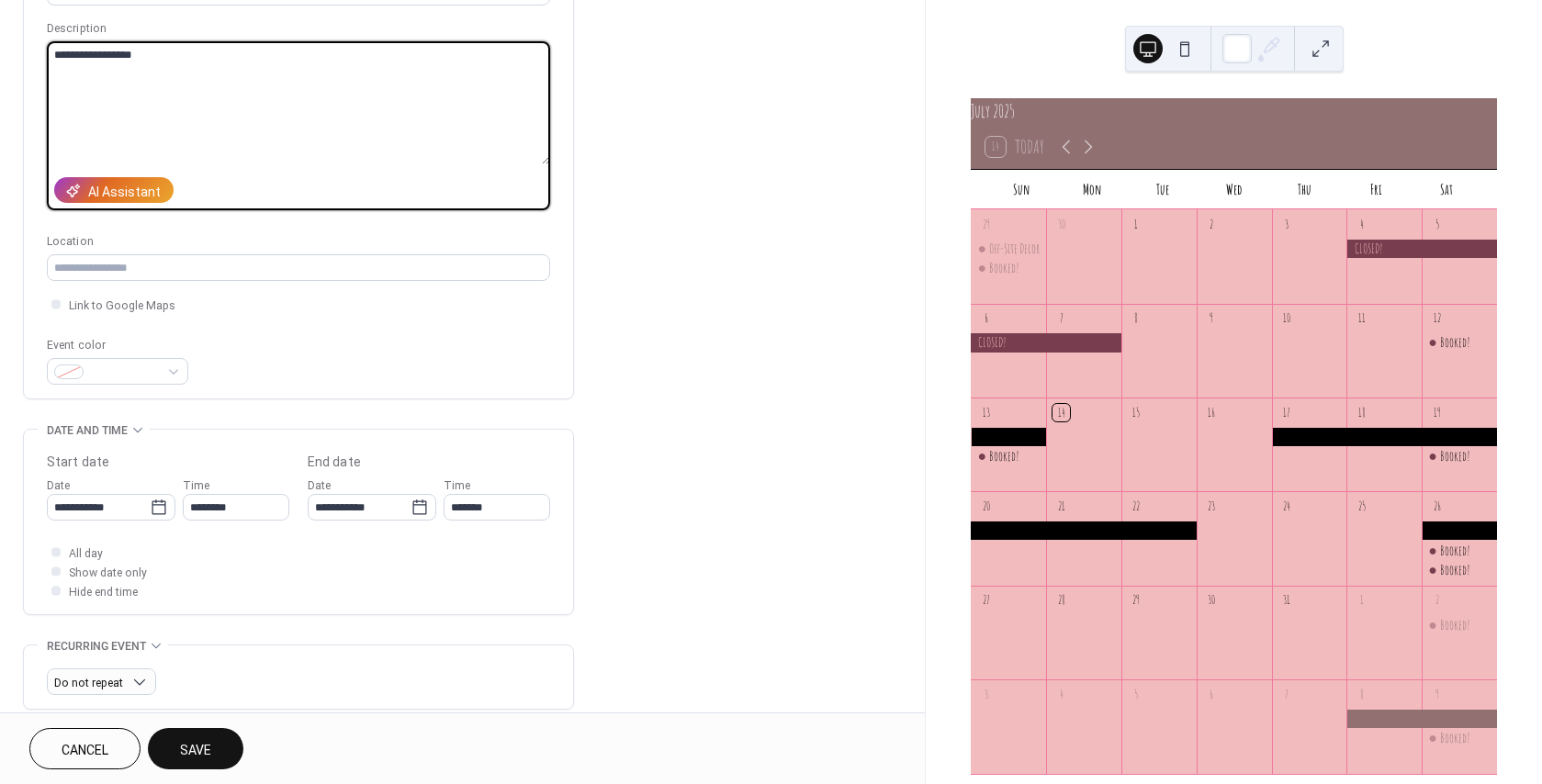 scroll, scrollTop: 184, scrollLeft: 0, axis: vertical 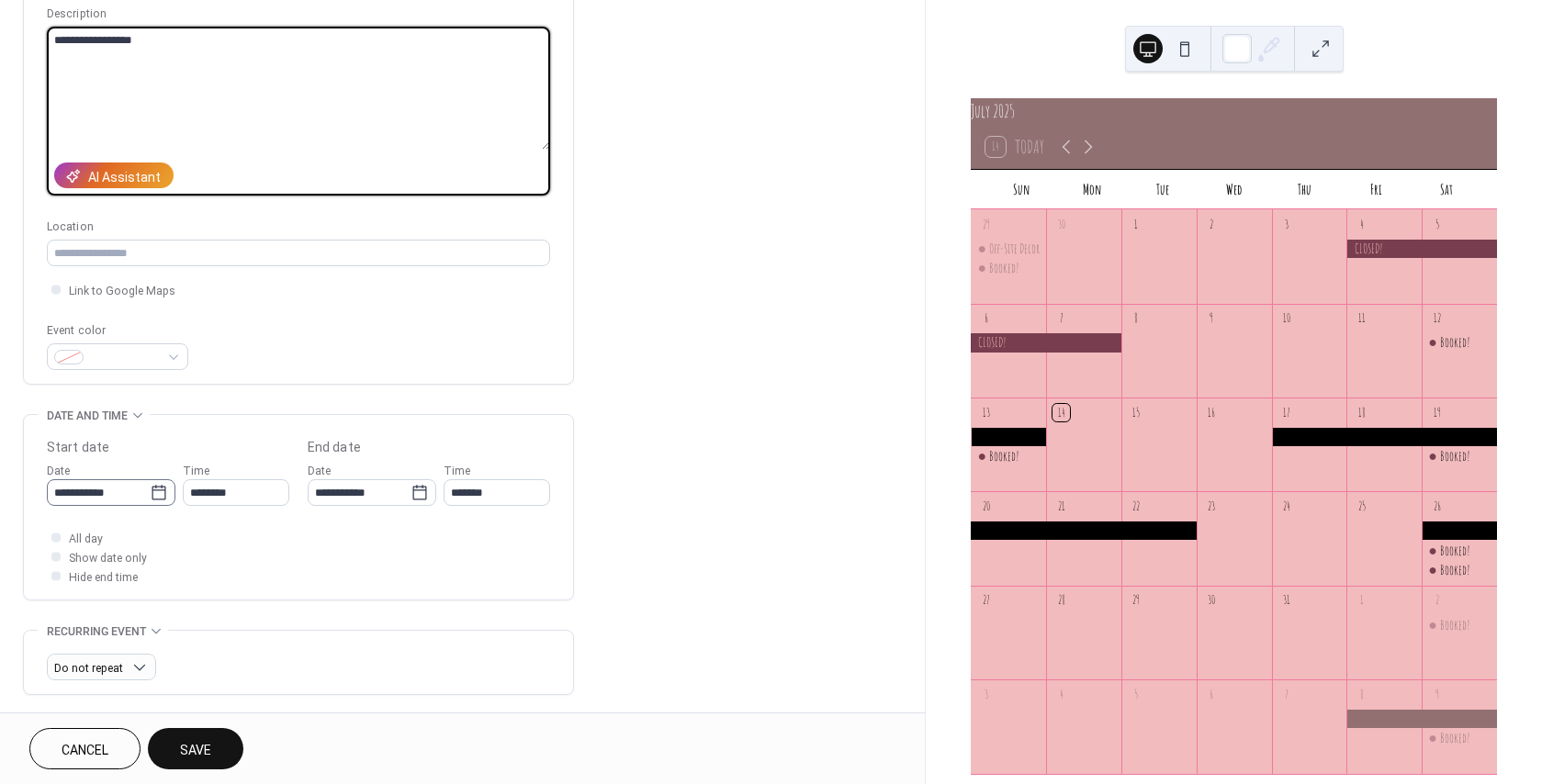 type on "**********" 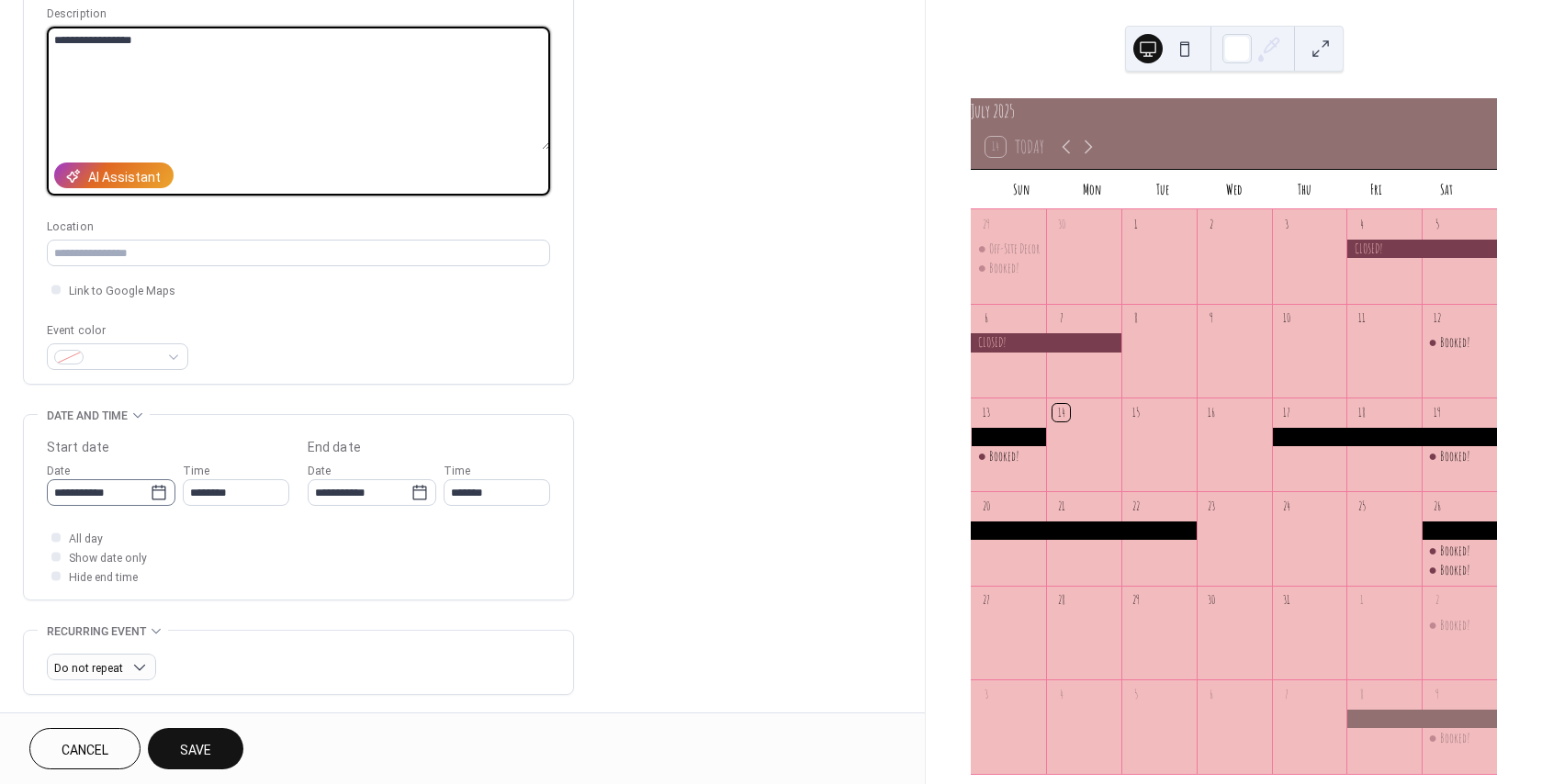 click 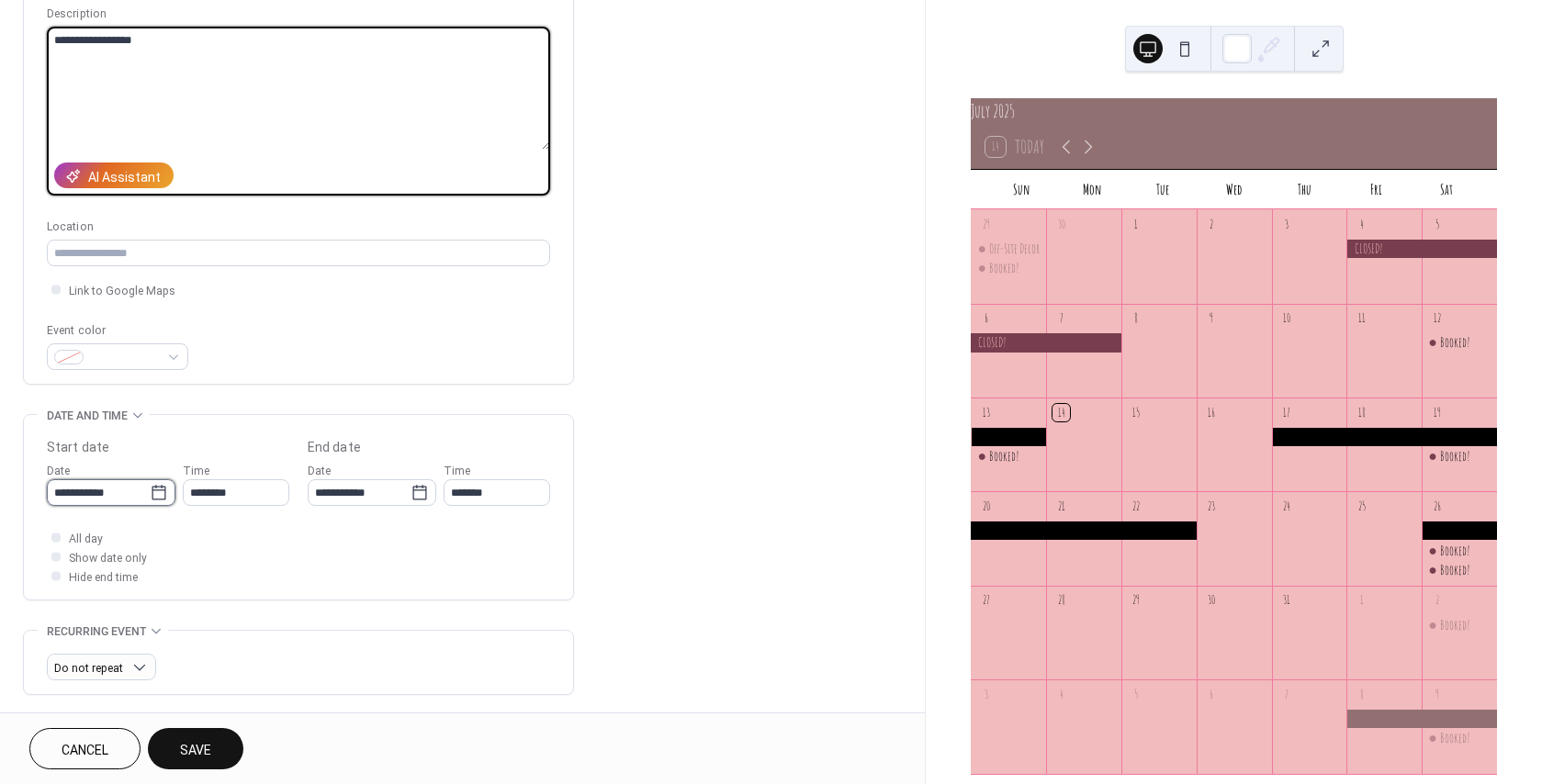 click on "**********" at bounding box center [98, 492] 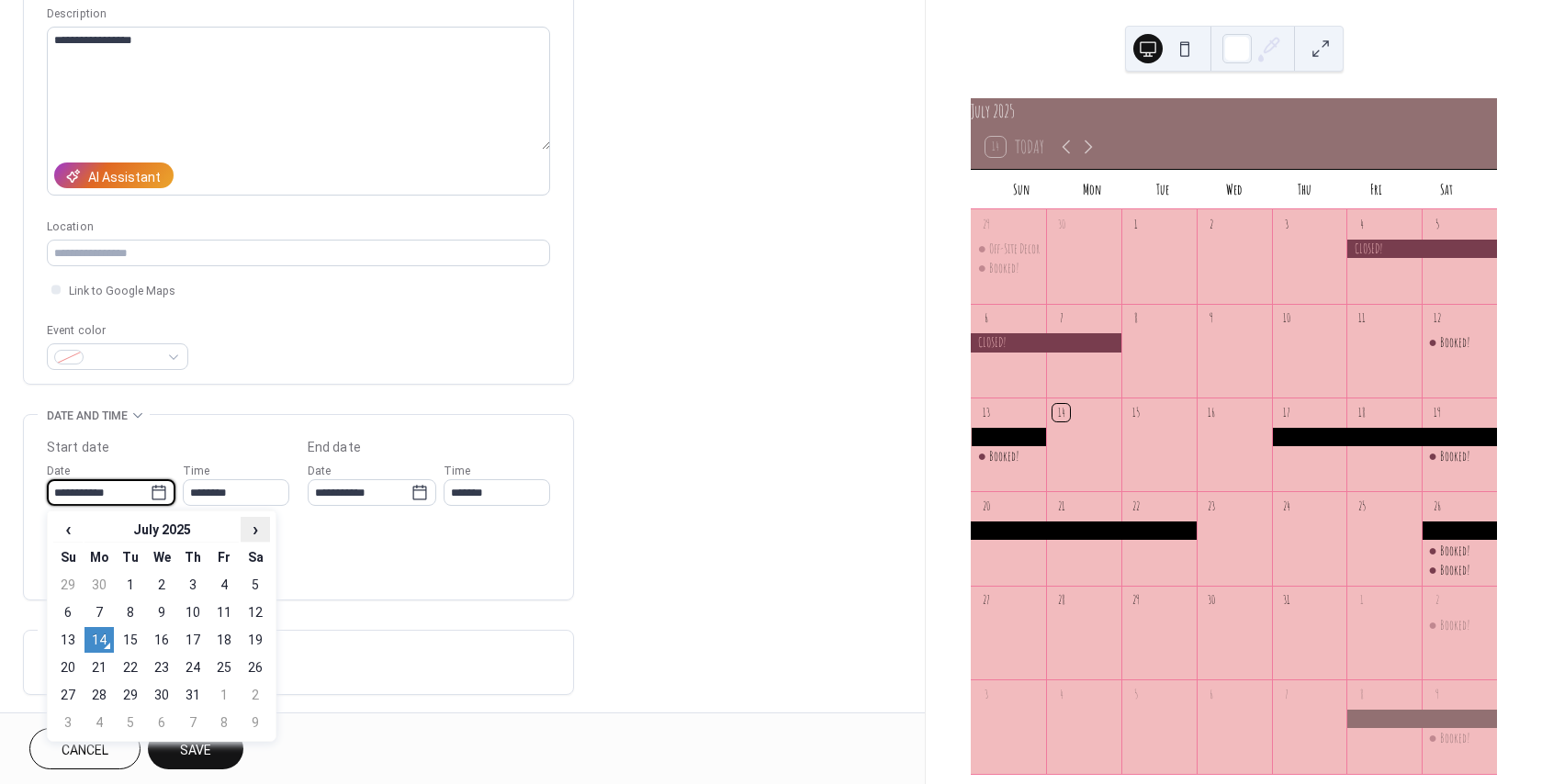 click on "›" at bounding box center (255, 529) 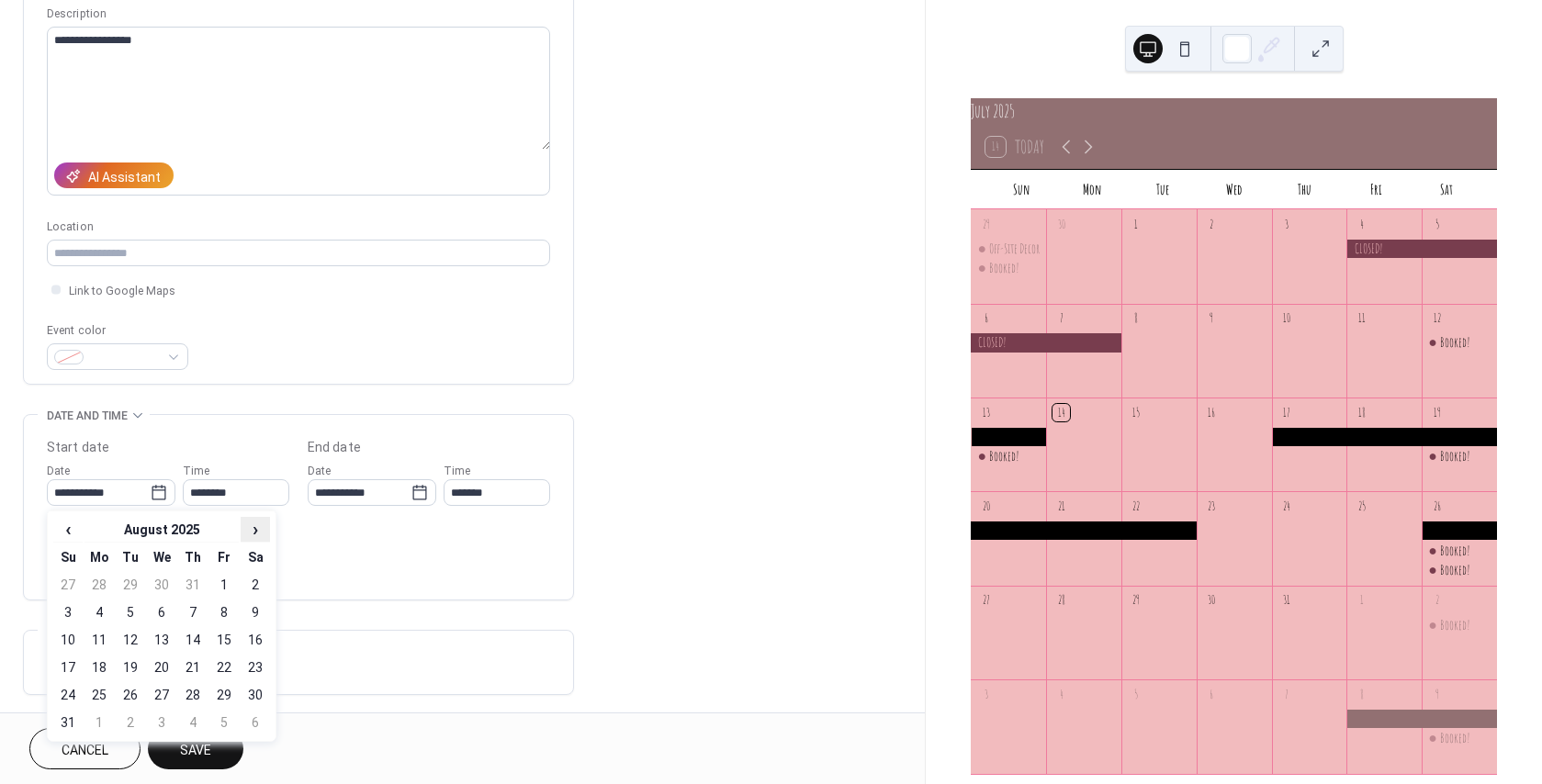 click on "›" at bounding box center [255, 529] 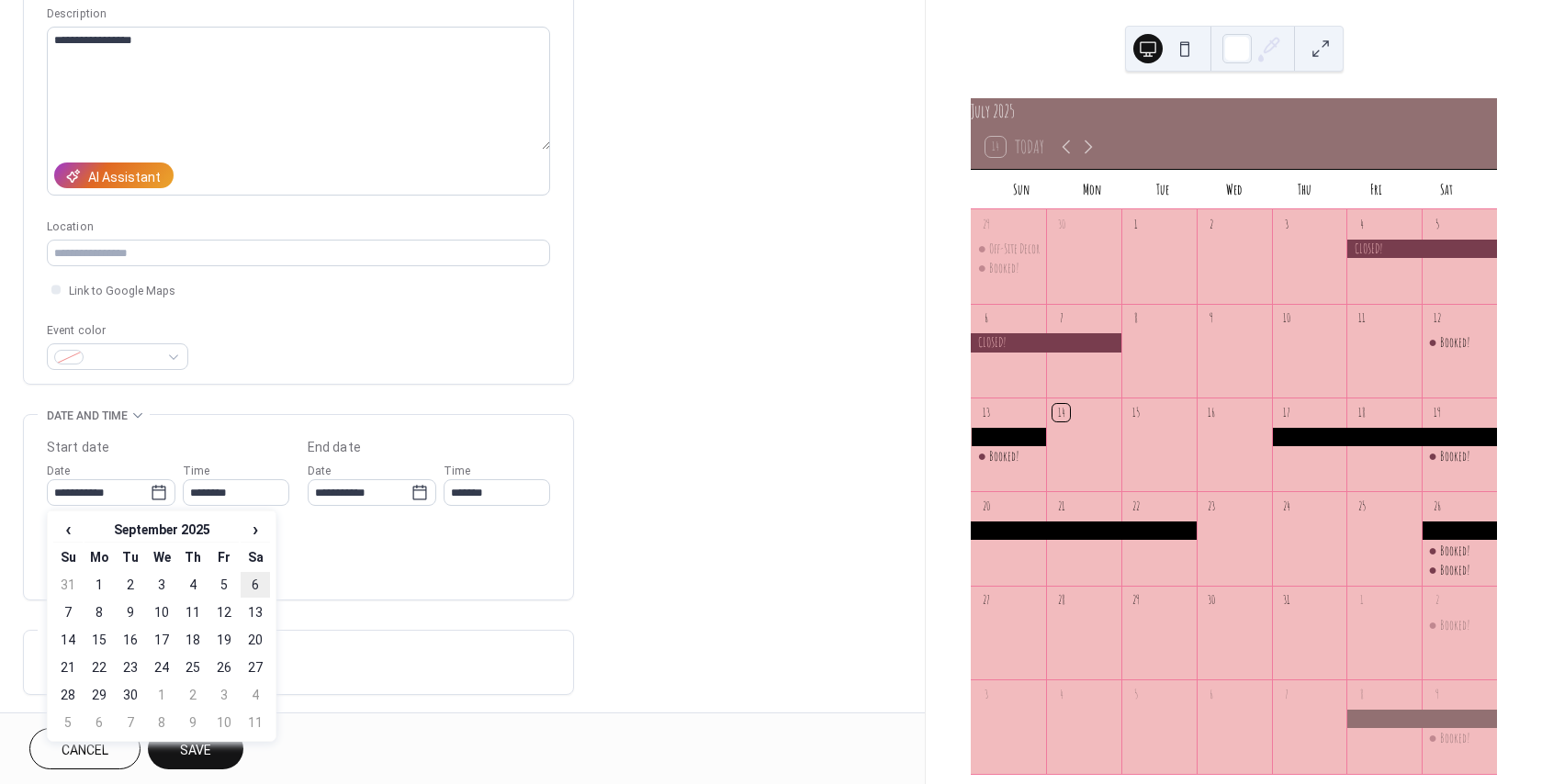 click on "6" at bounding box center [255, 585] 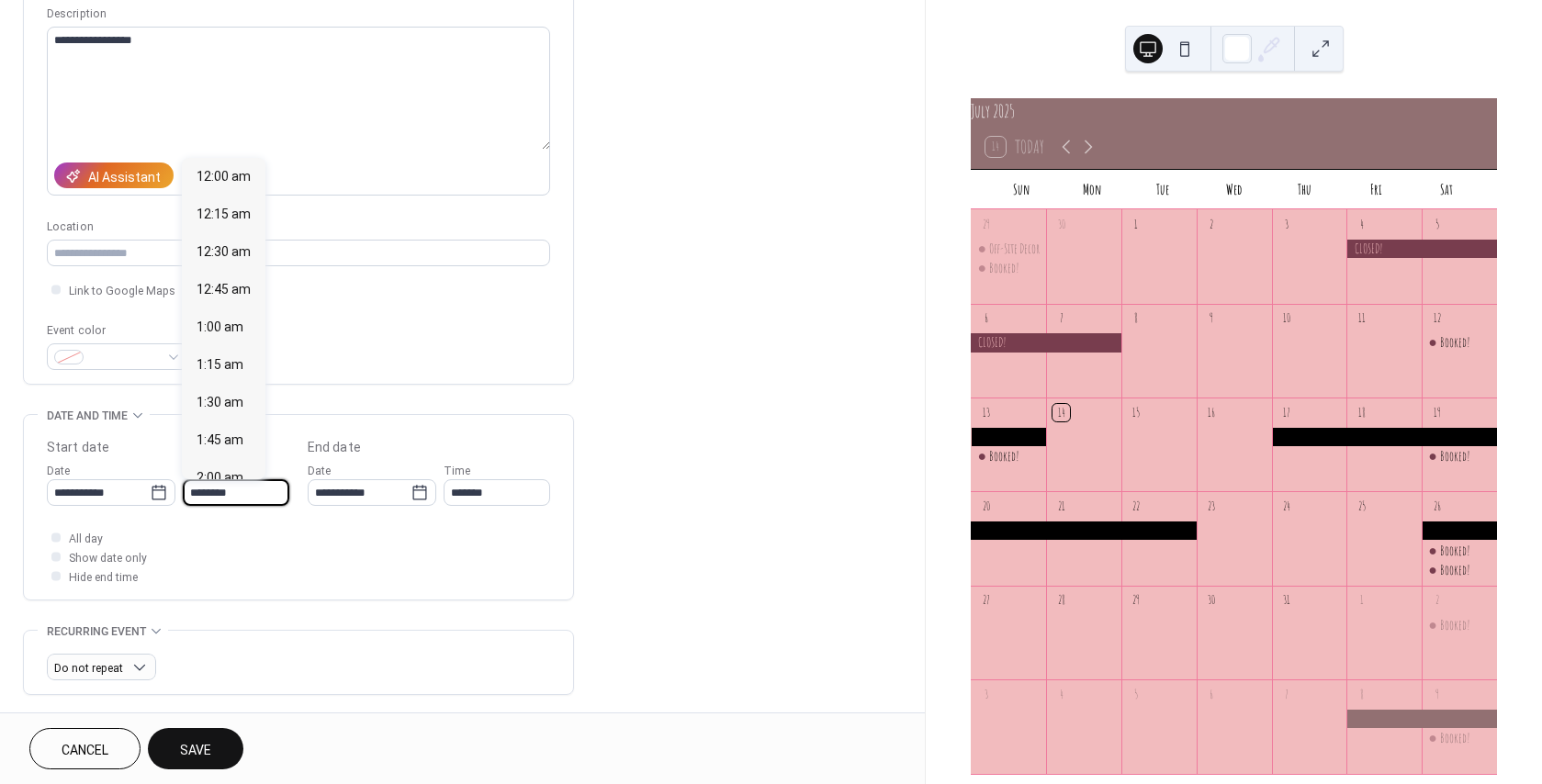 click on "********" at bounding box center (236, 492) 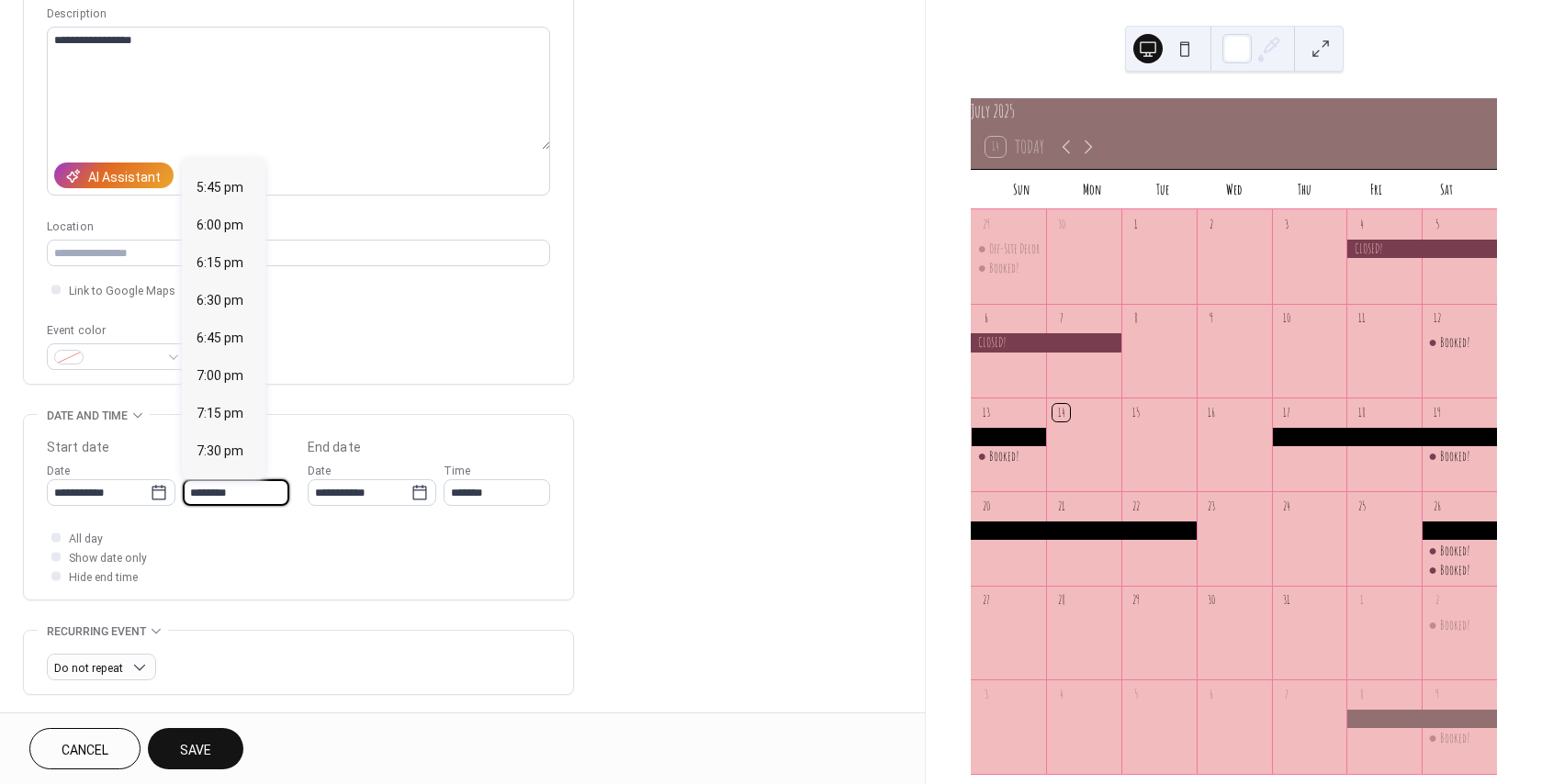 scroll, scrollTop: 2725, scrollLeft: 0, axis: vertical 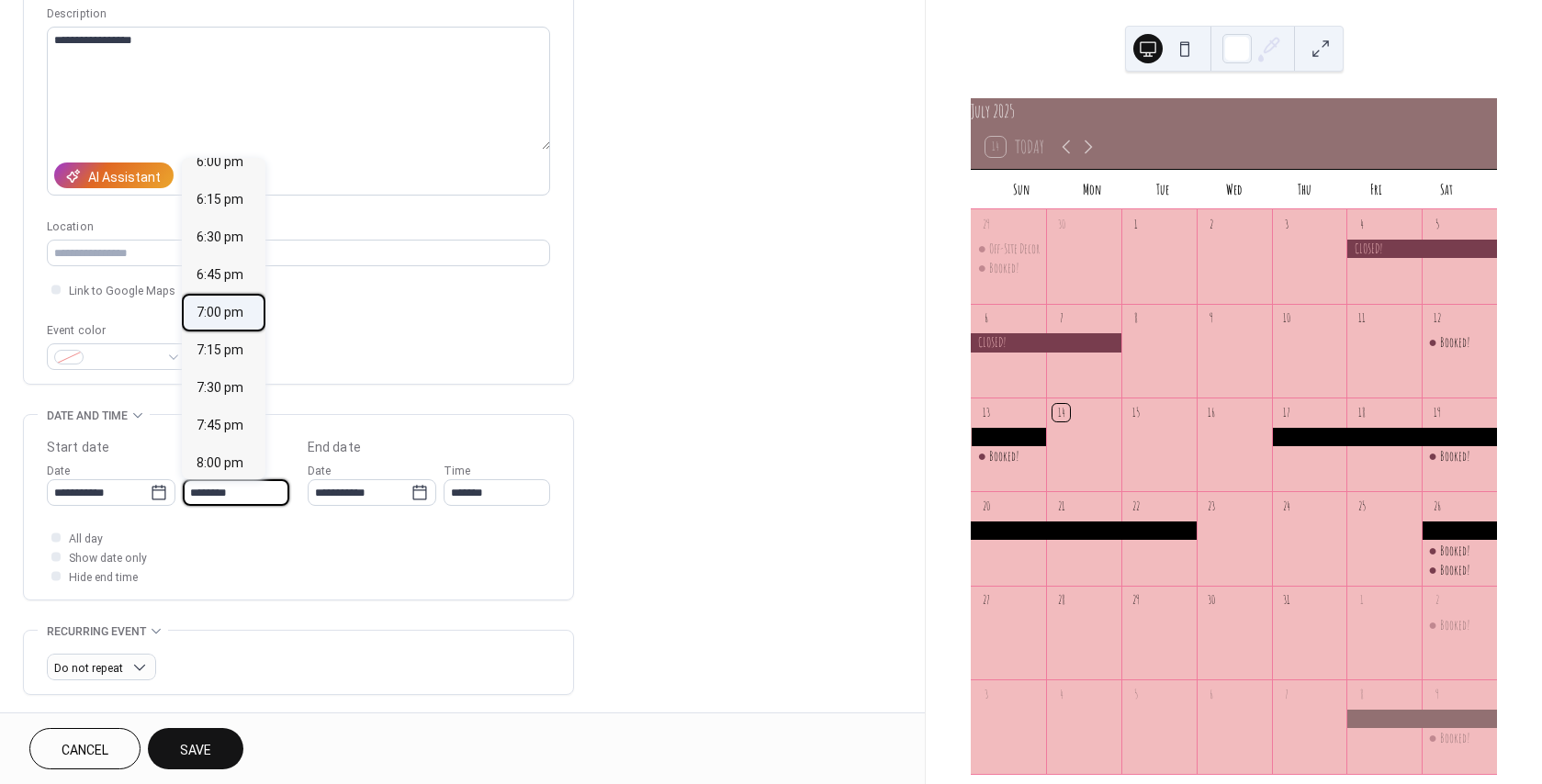 click on "7:00 pm" at bounding box center (219, 312) 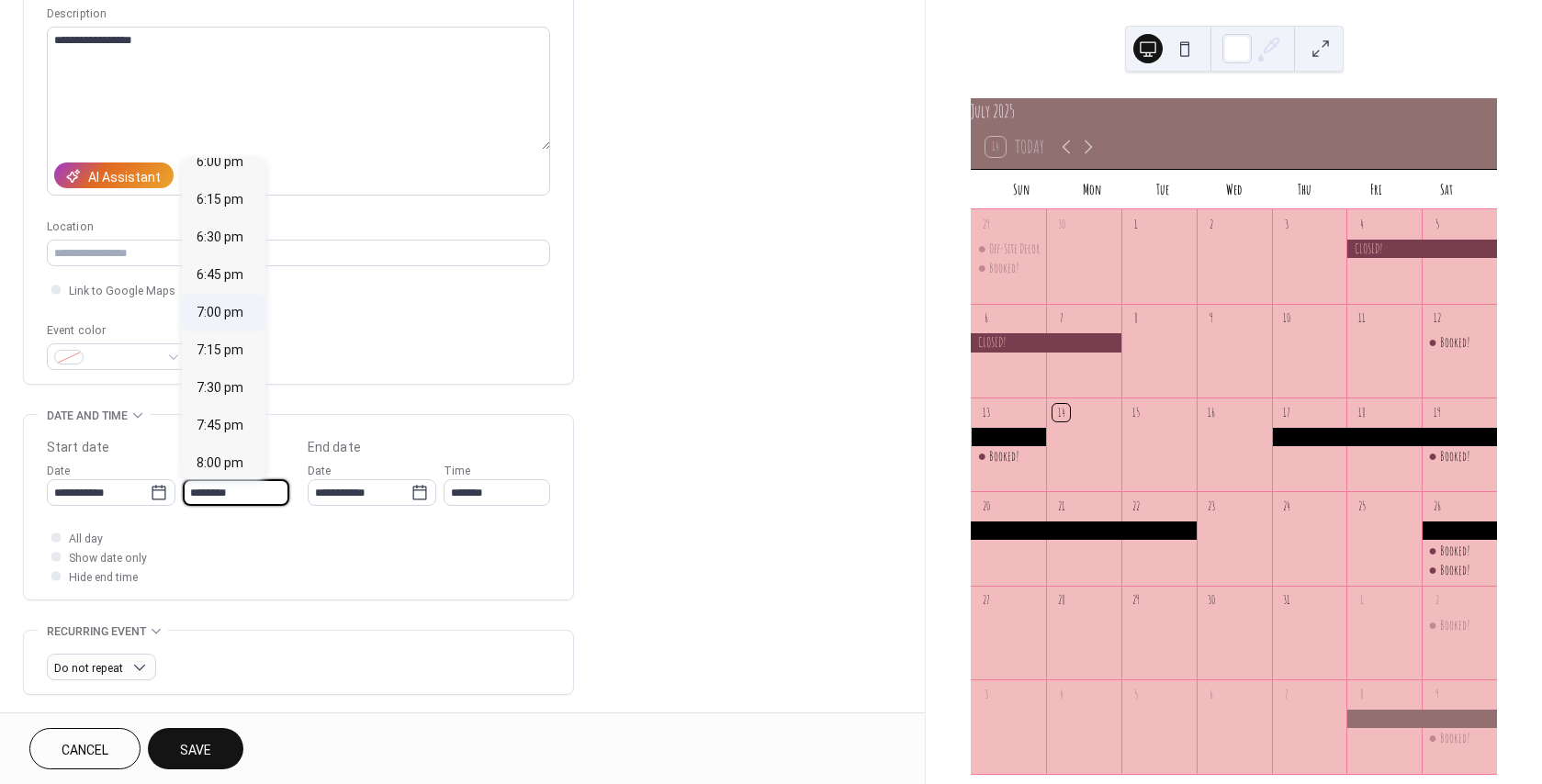 type on "*******" 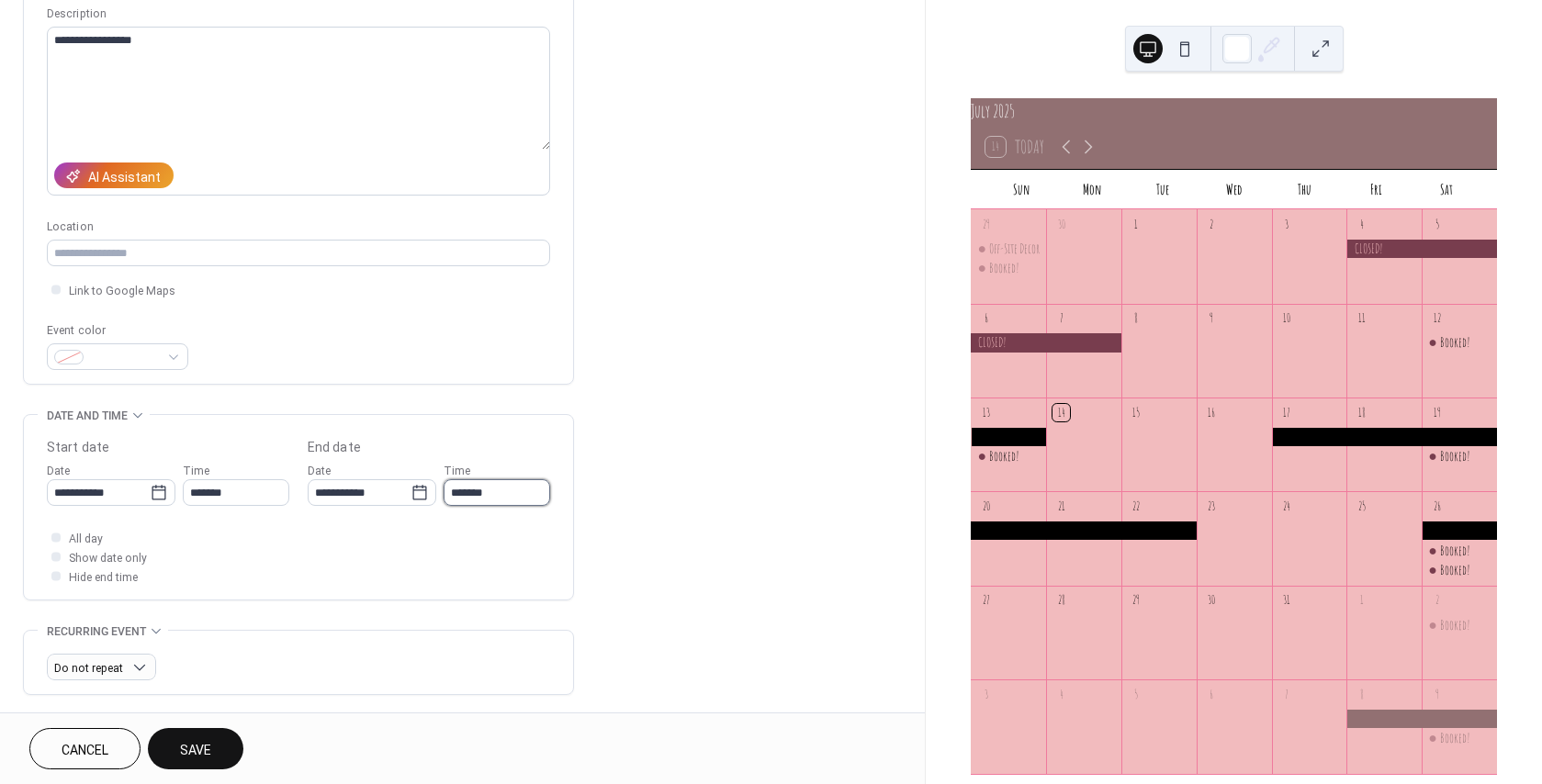 click on "*******" at bounding box center [497, 492] 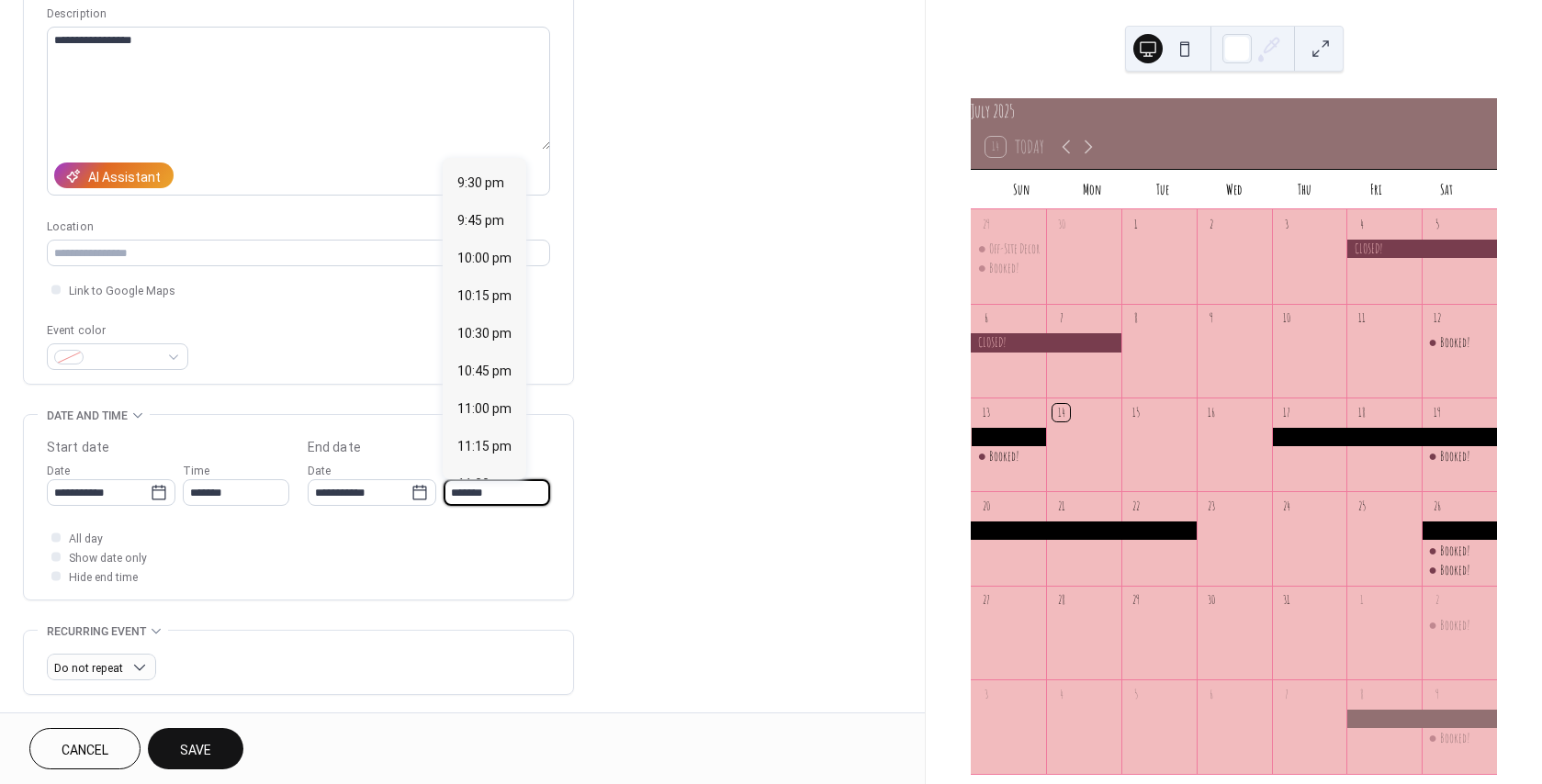 scroll, scrollTop: 394, scrollLeft: 0, axis: vertical 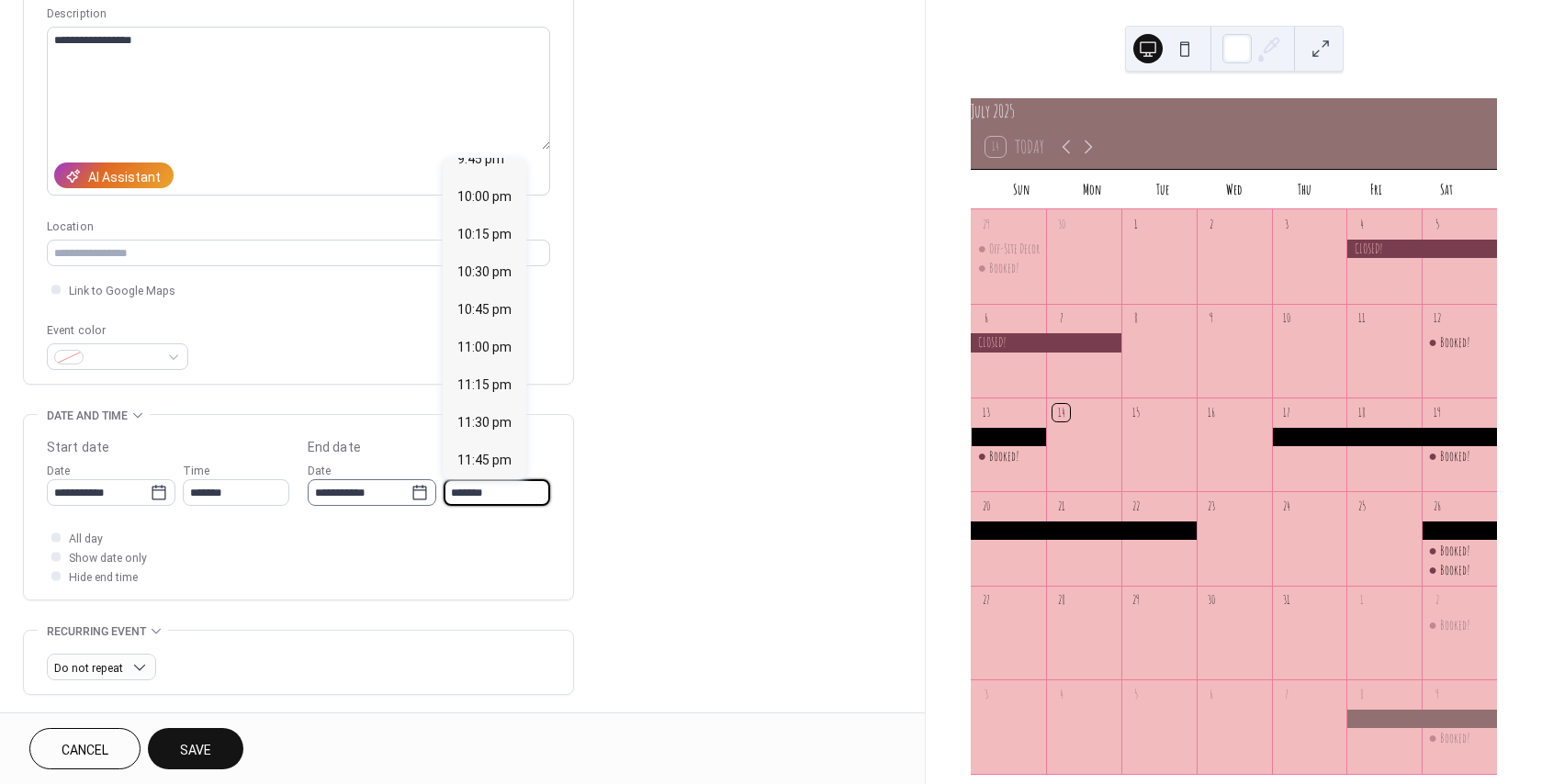 click 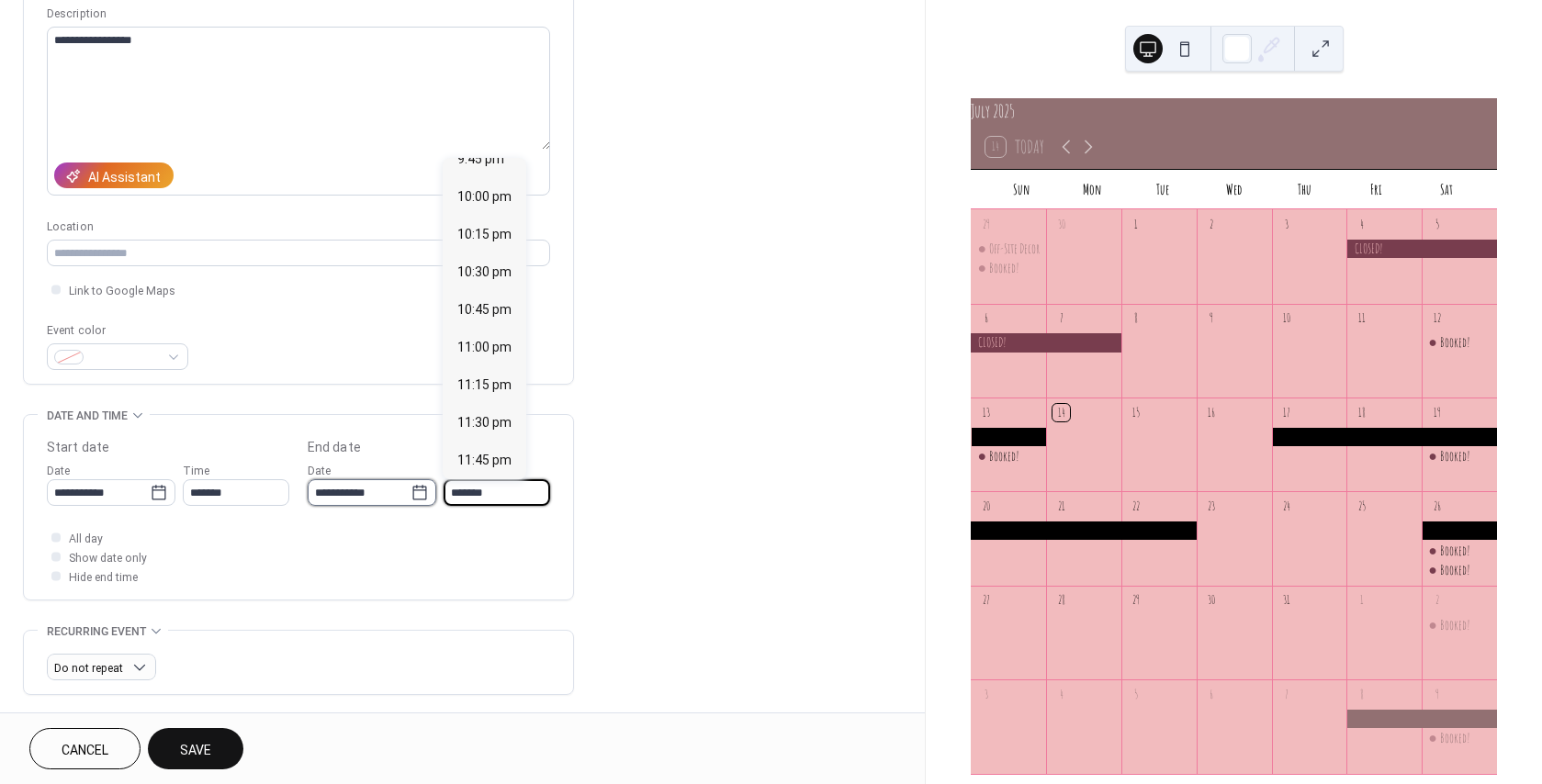 click on "**********" at bounding box center (359, 492) 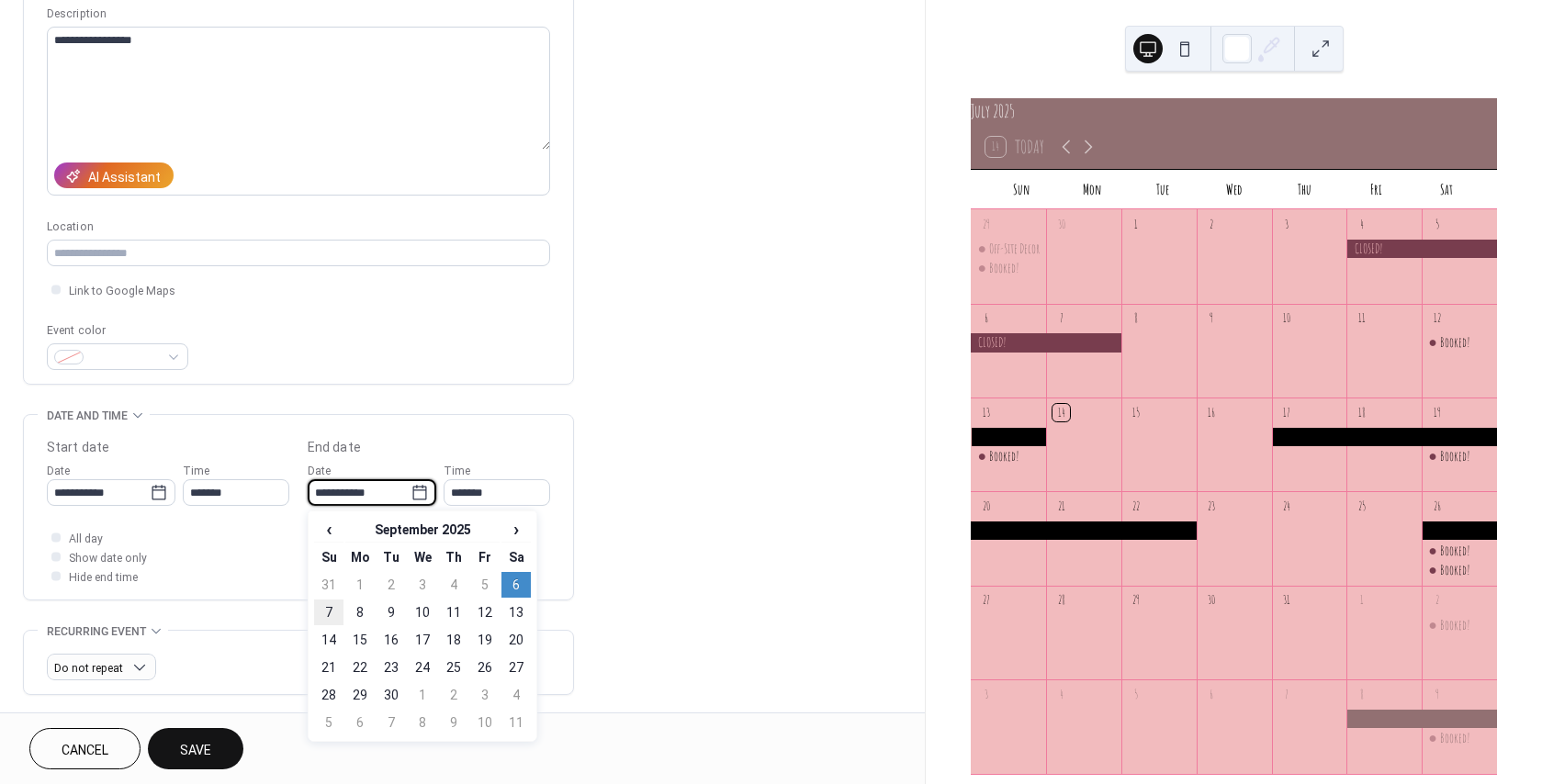 click on "7" at bounding box center [329, 612] 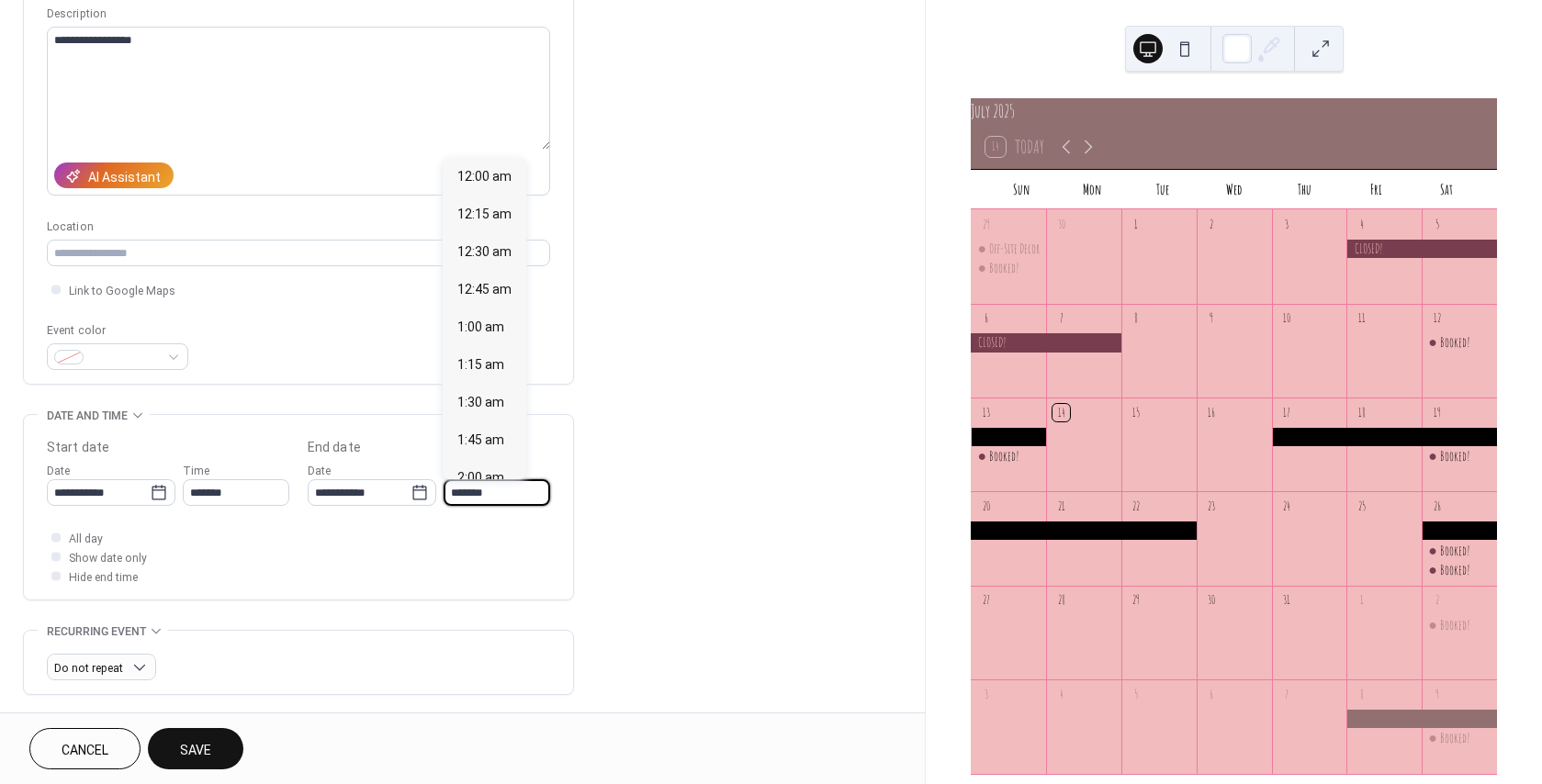 click on "*******" at bounding box center (497, 492) 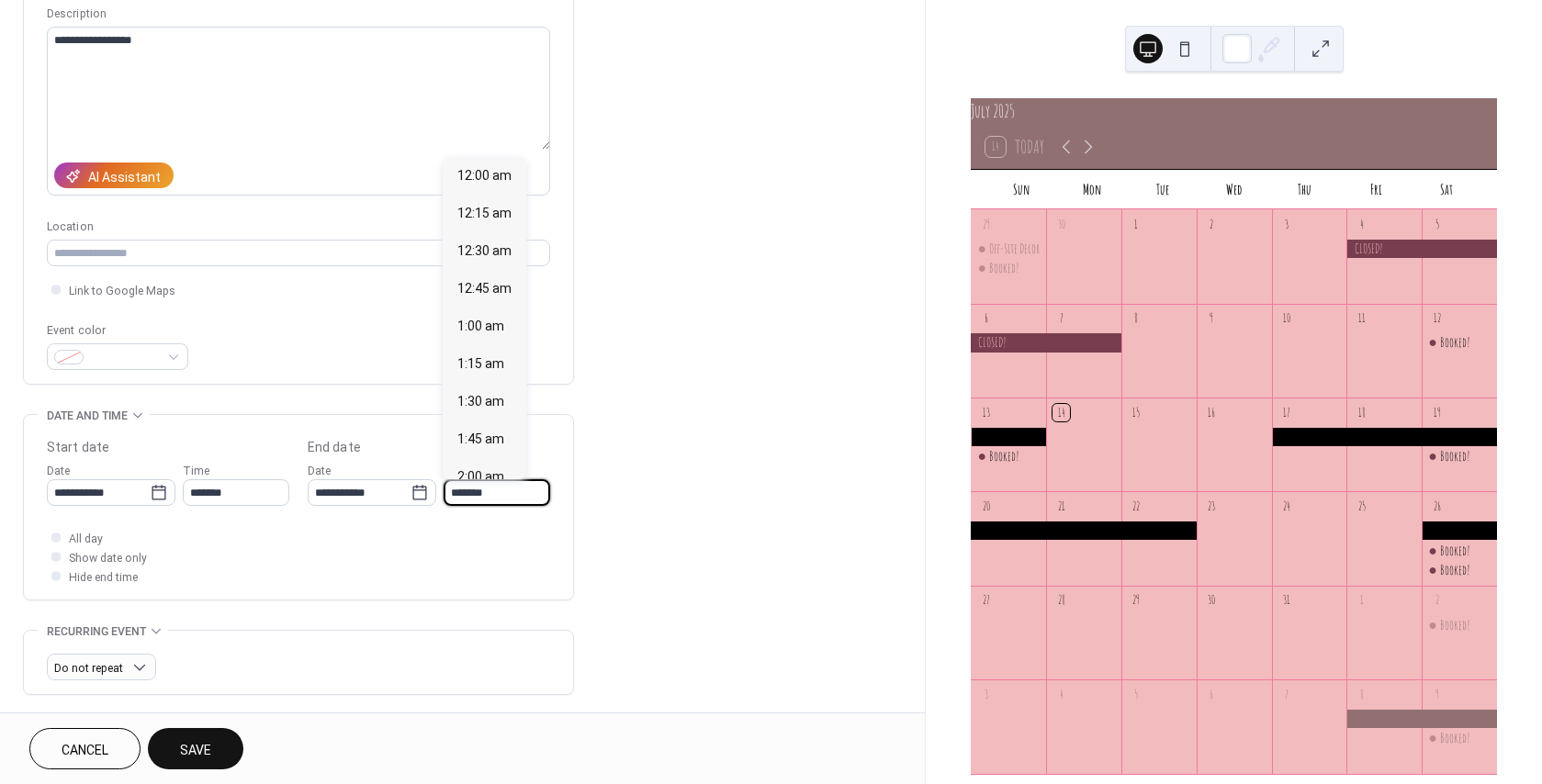 scroll, scrollTop: 0, scrollLeft: 0, axis: both 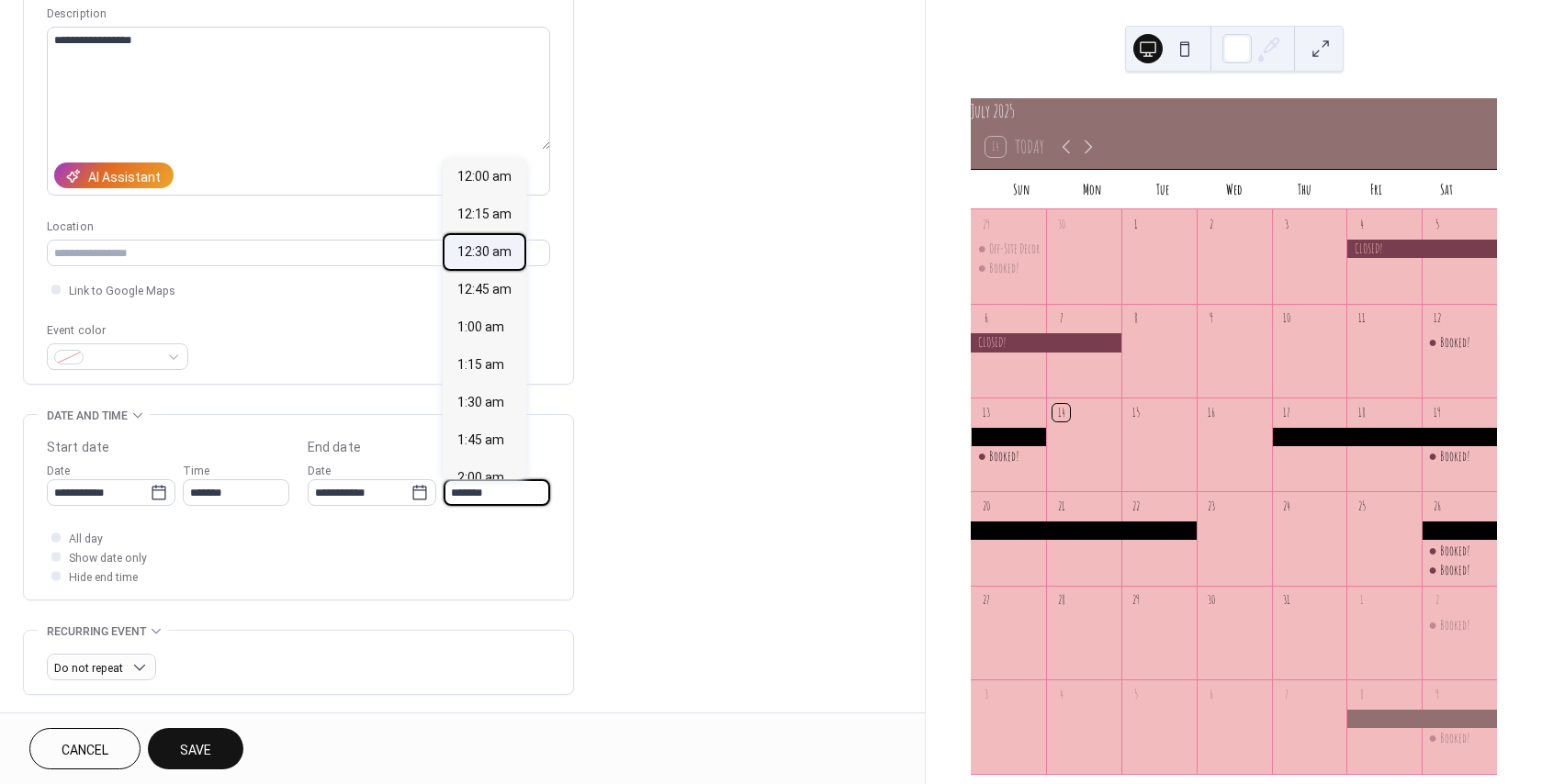 click on "12:30 am" at bounding box center [484, 252] 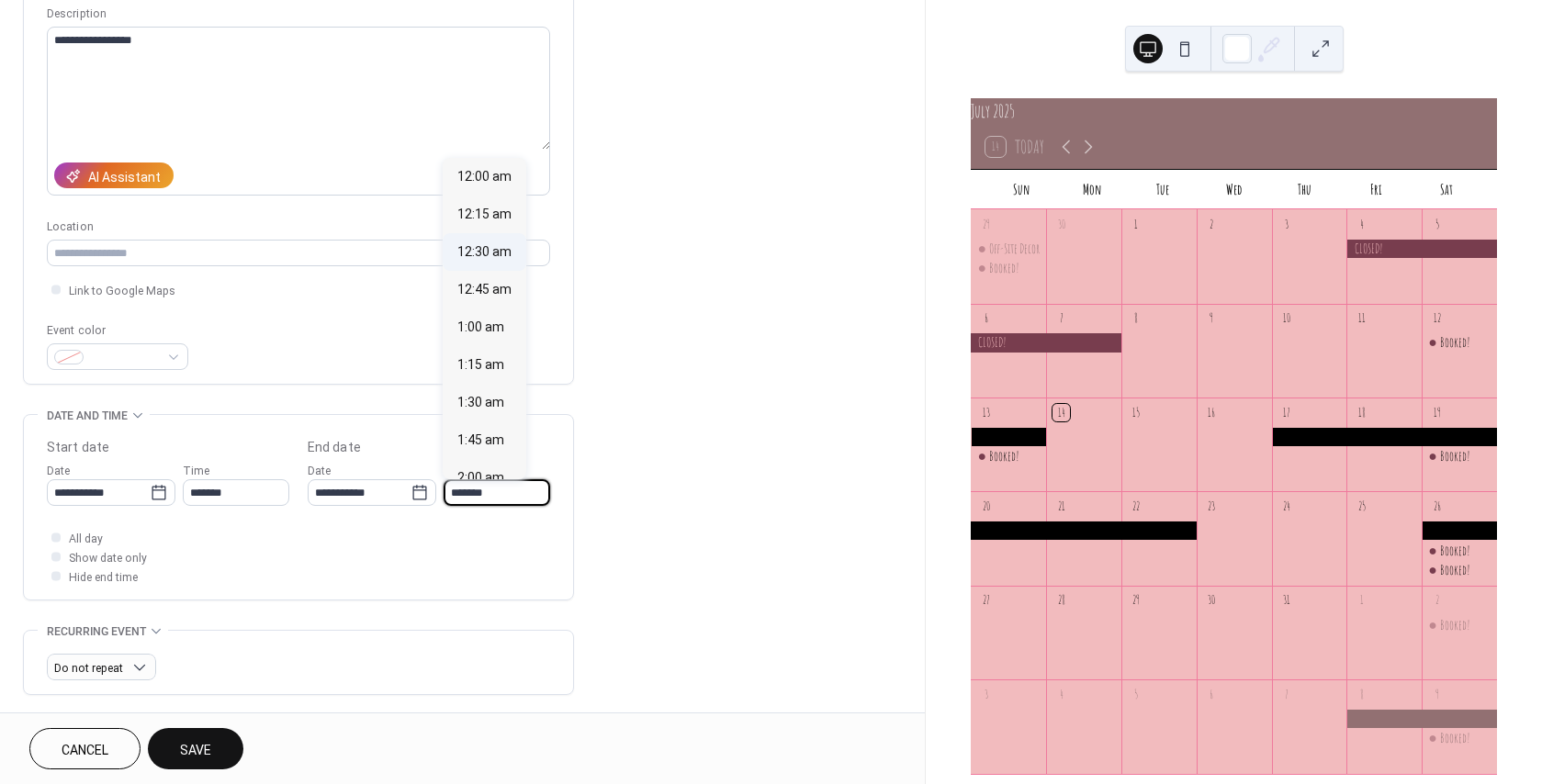 type on "********" 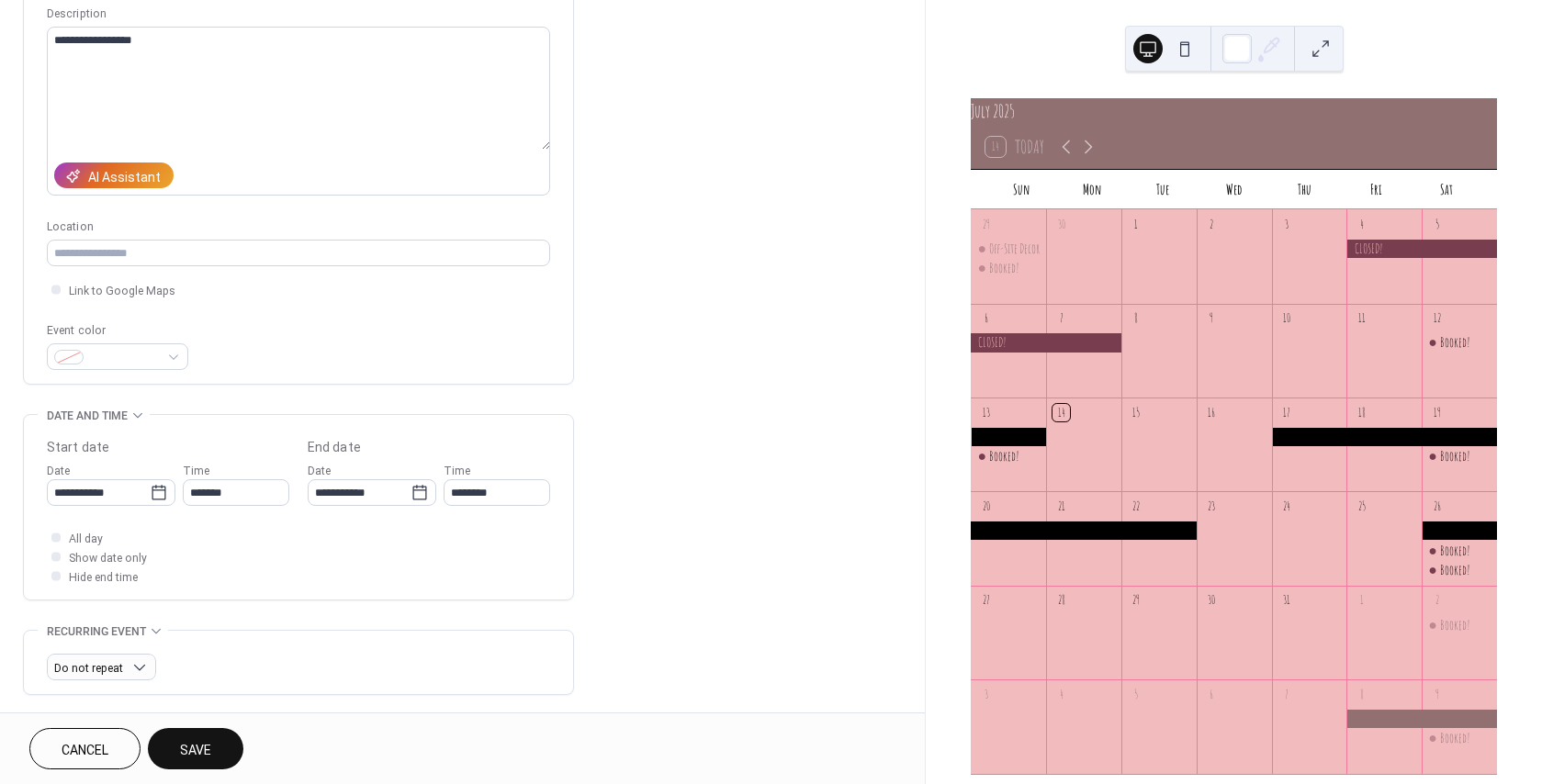 click on "Save" at bounding box center (196, 748) 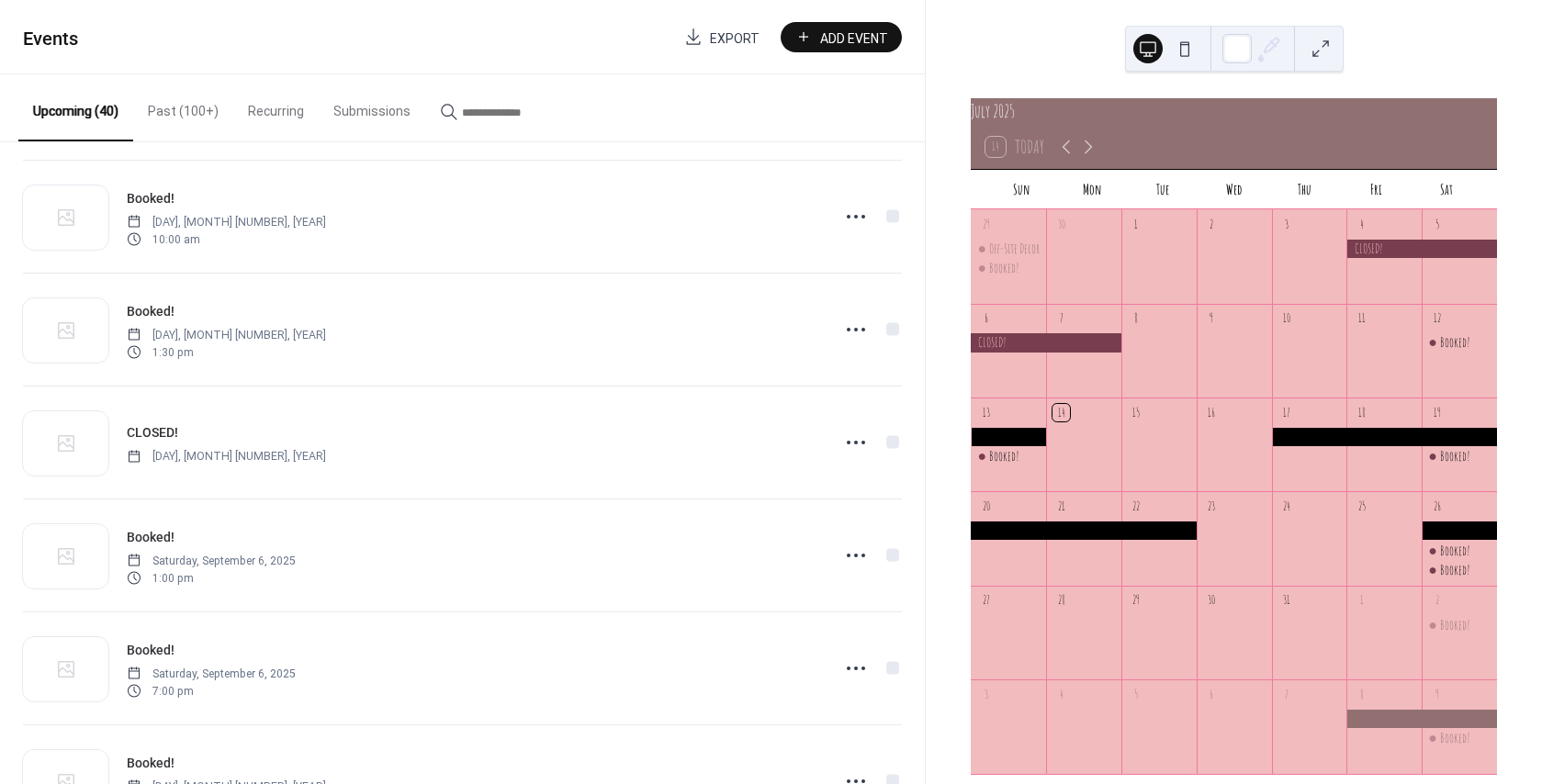 scroll, scrollTop: 1285, scrollLeft: 0, axis: vertical 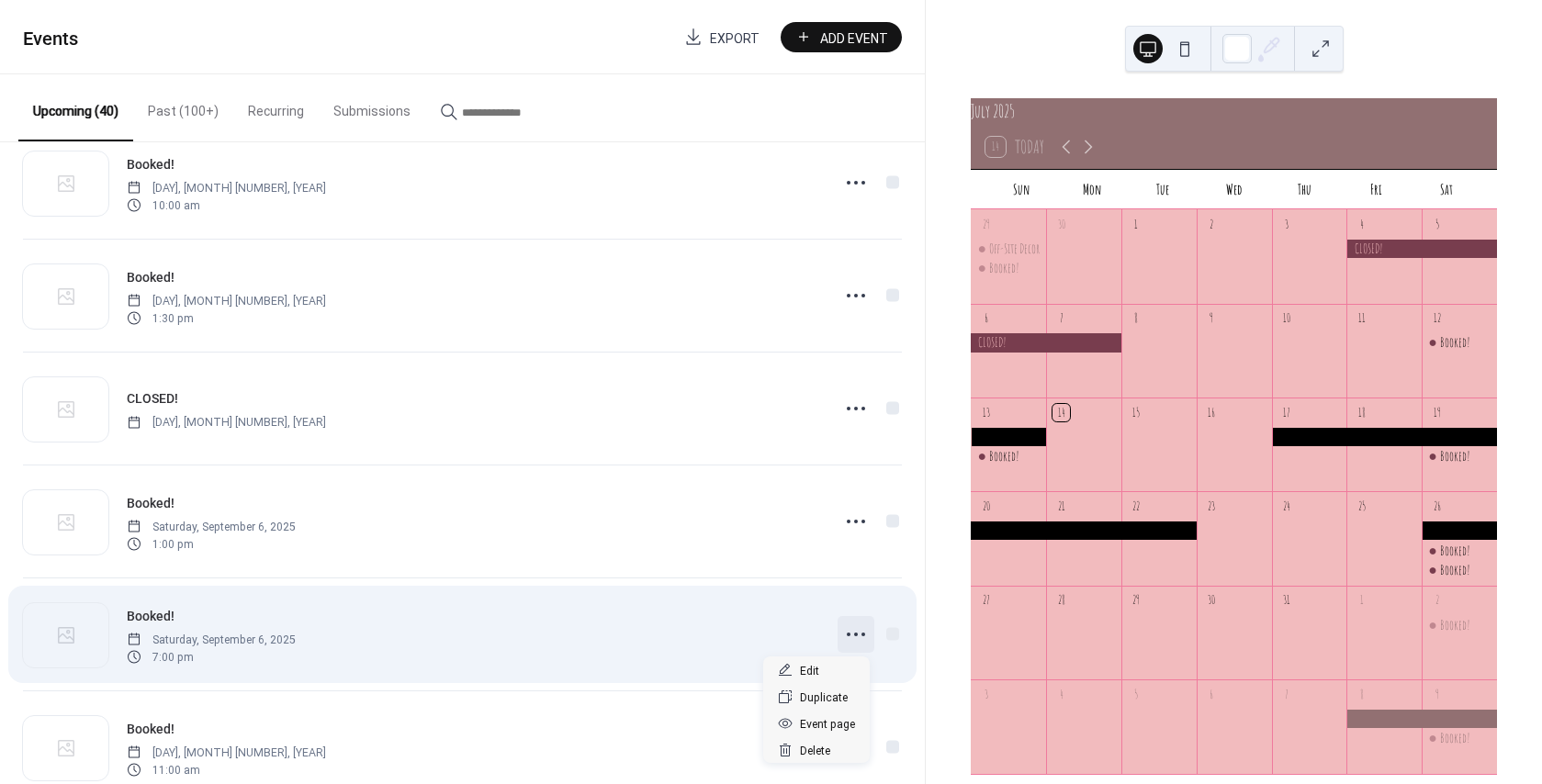 click 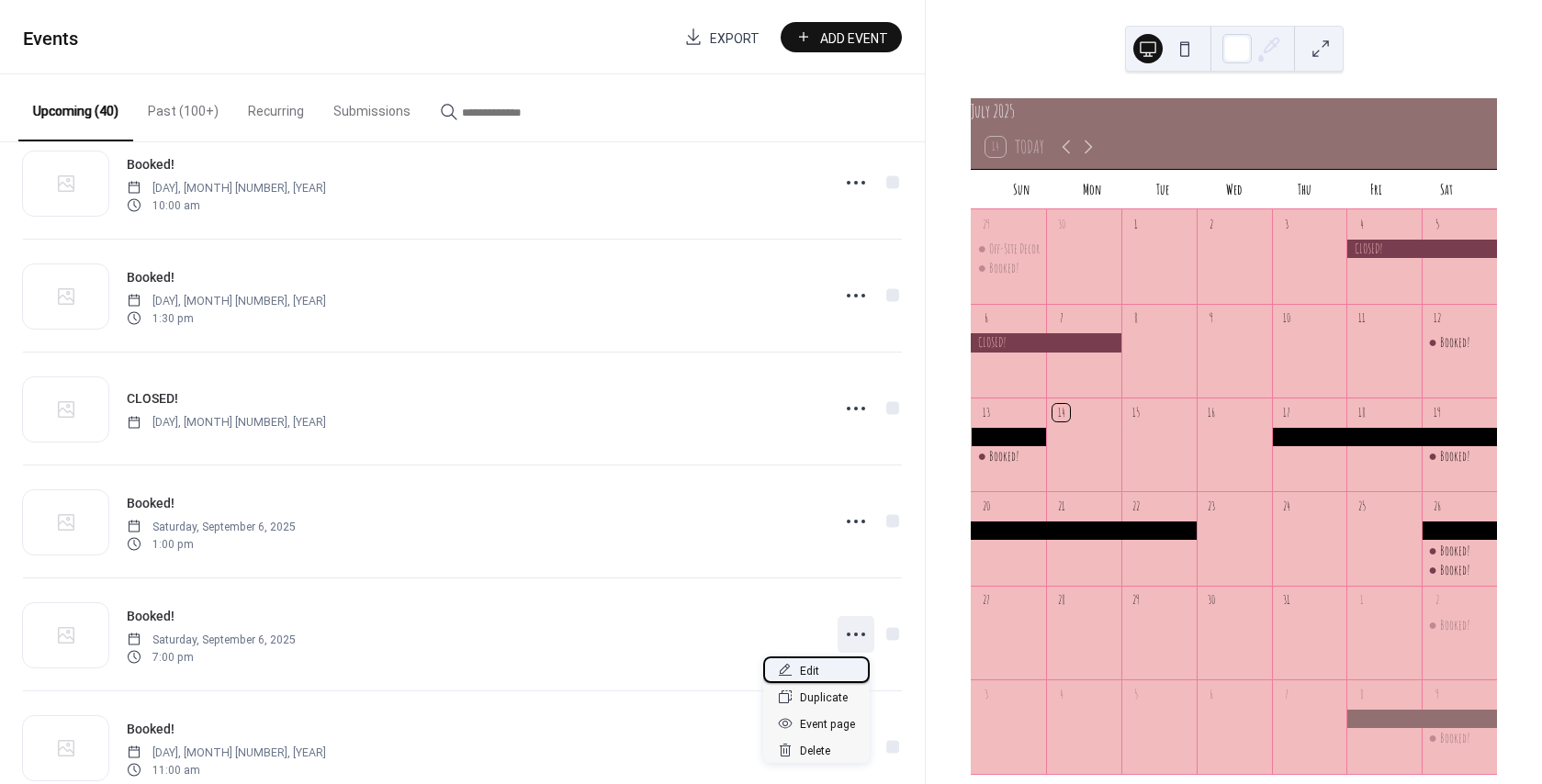 click 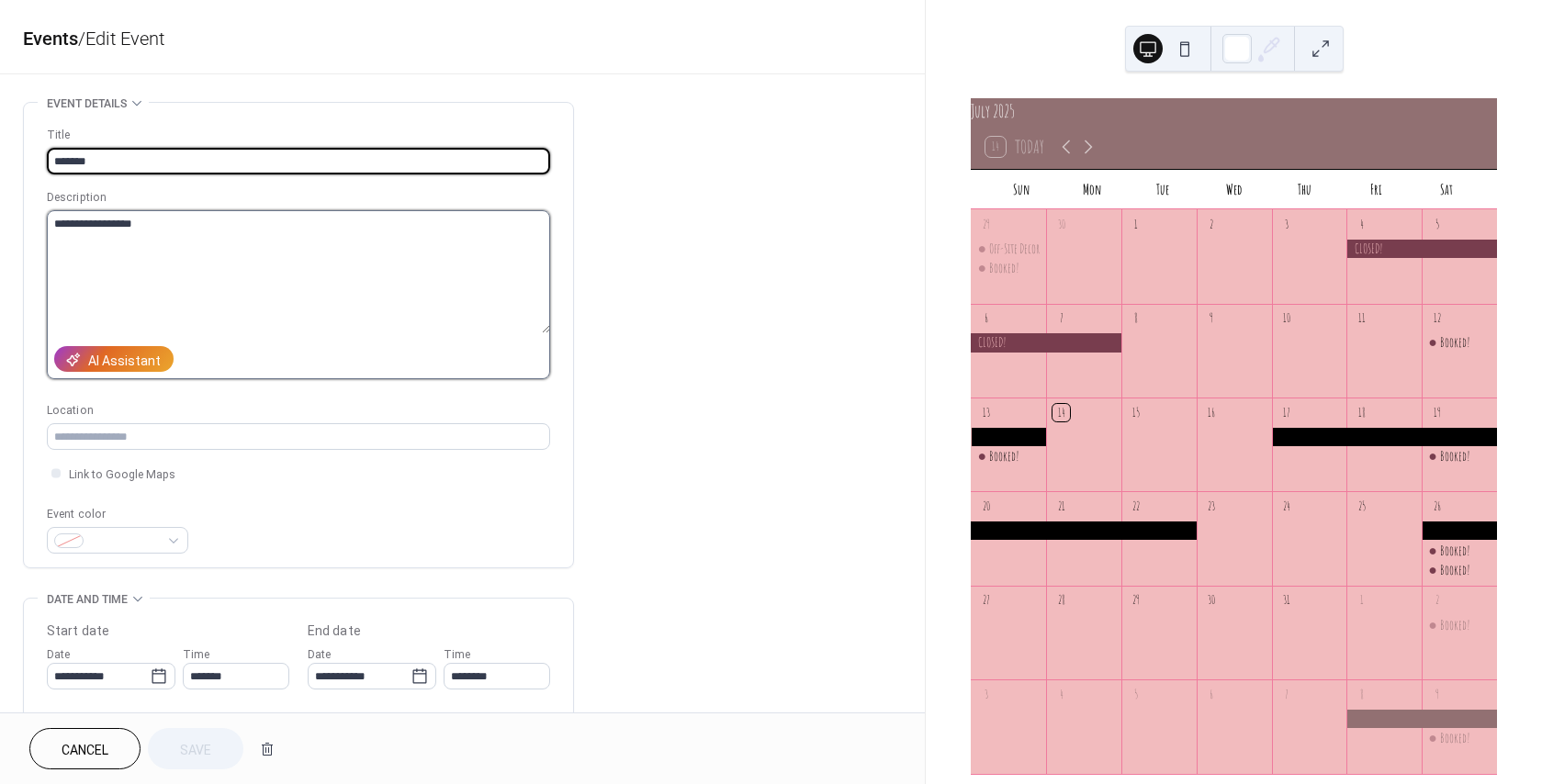 click on "**********" at bounding box center (298, 272) 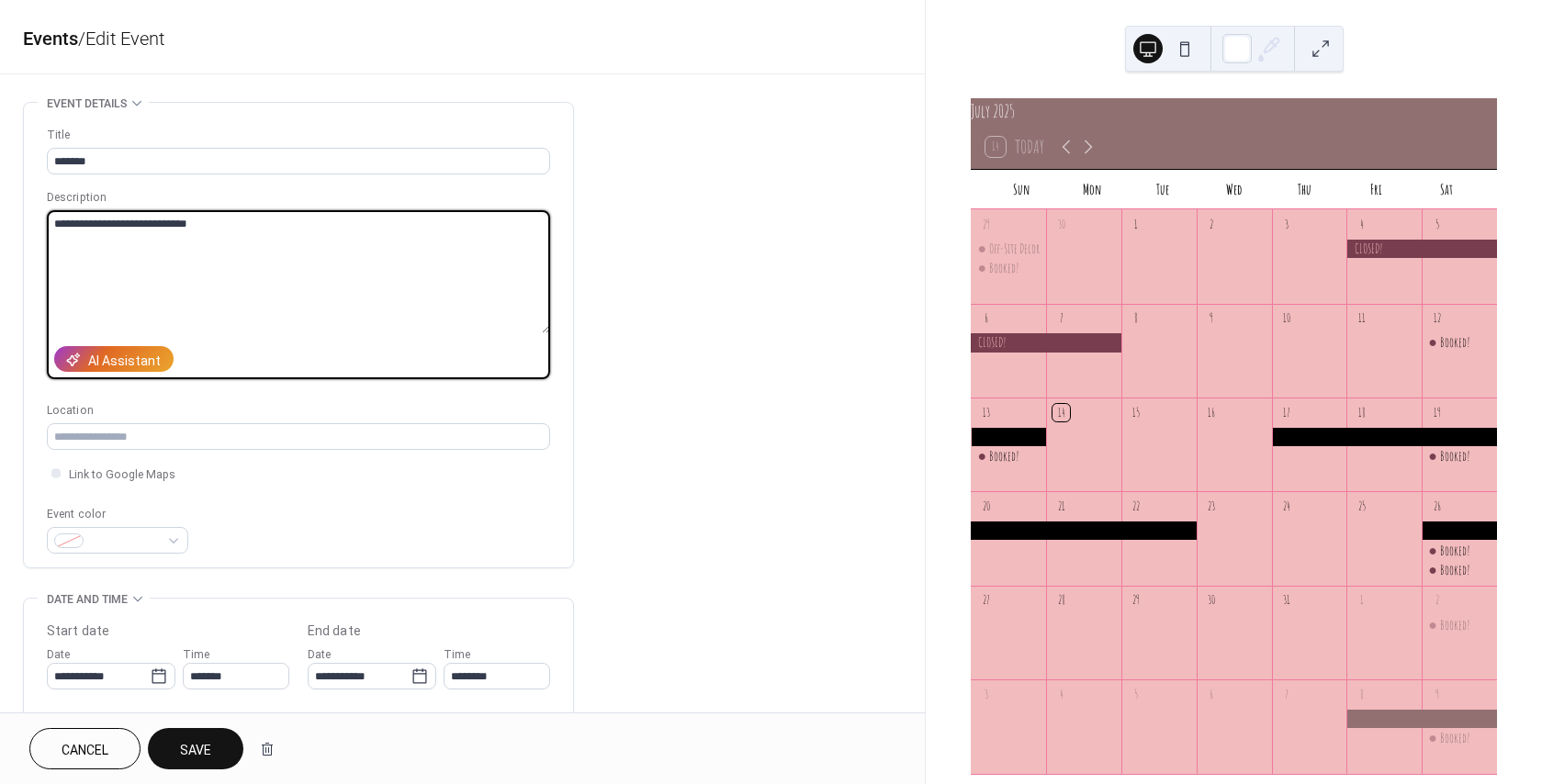 type on "**********" 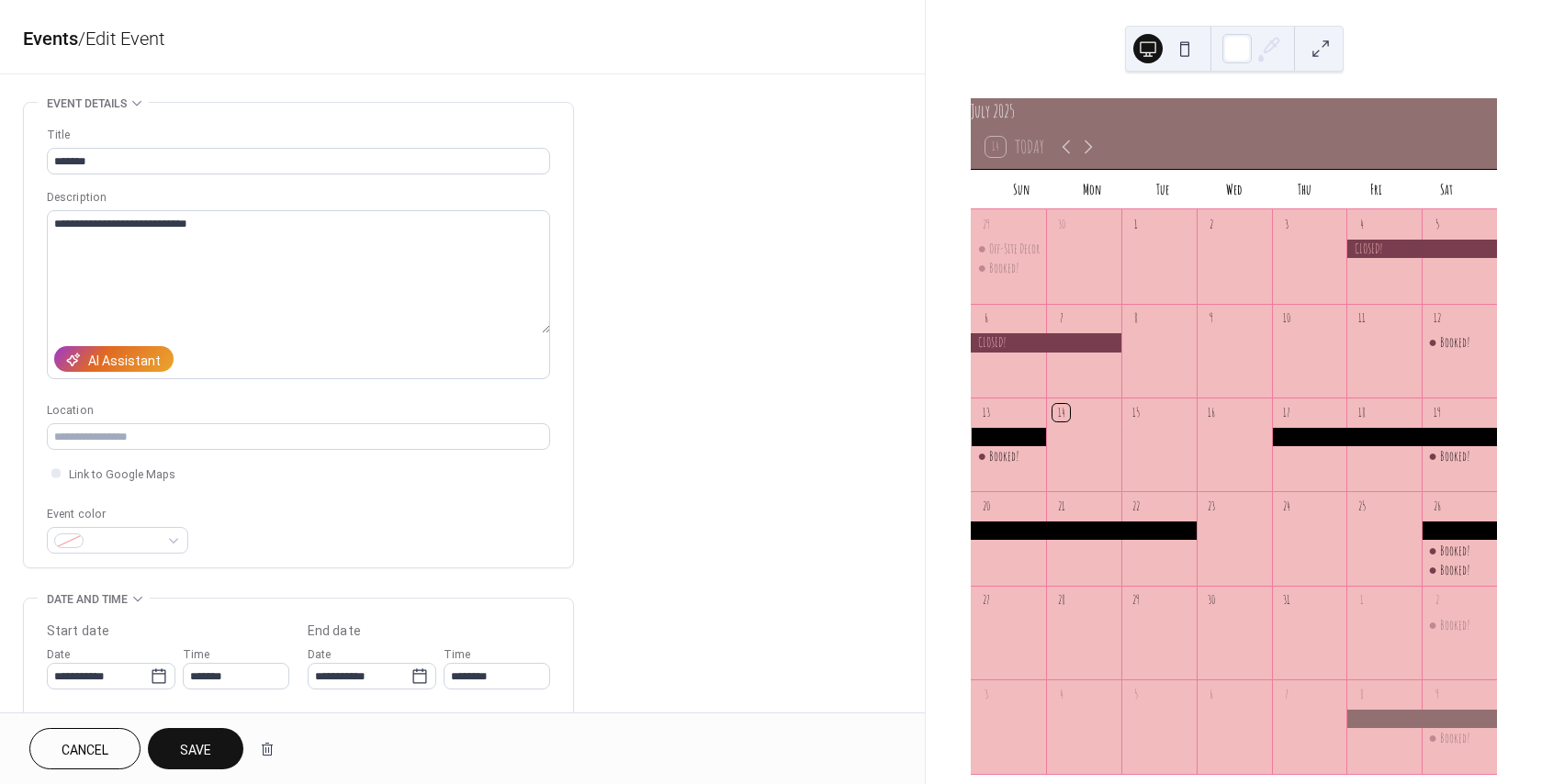 click on "Save" at bounding box center (196, 748) 